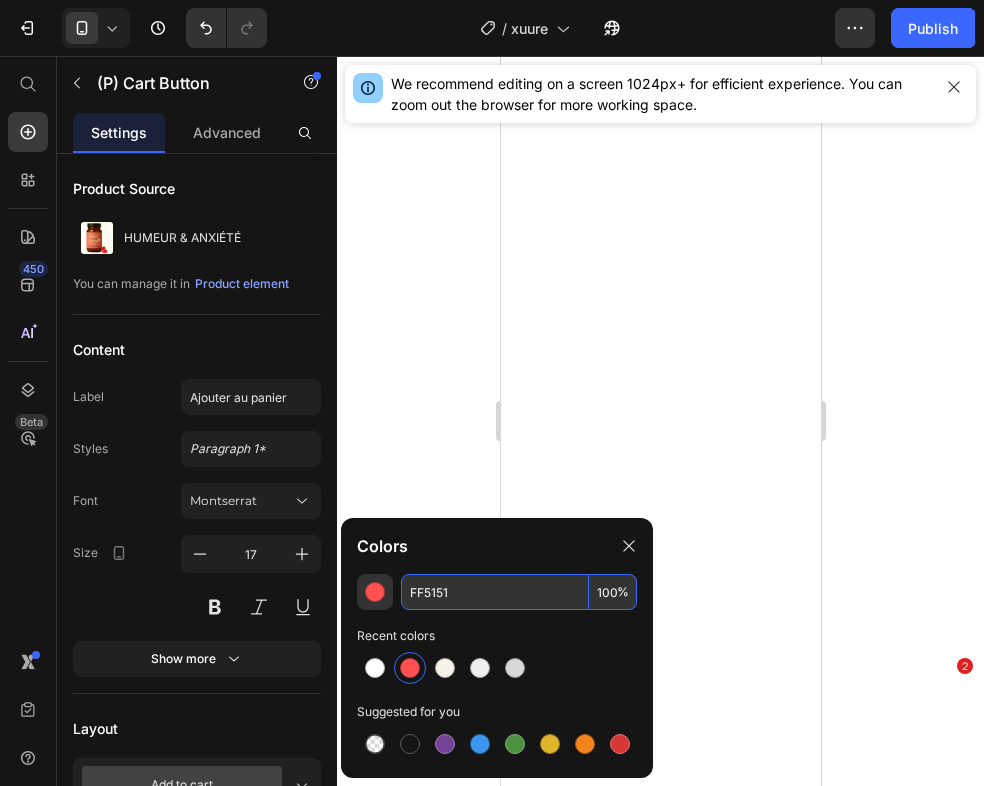 scroll, scrollTop: 0, scrollLeft: 0, axis: both 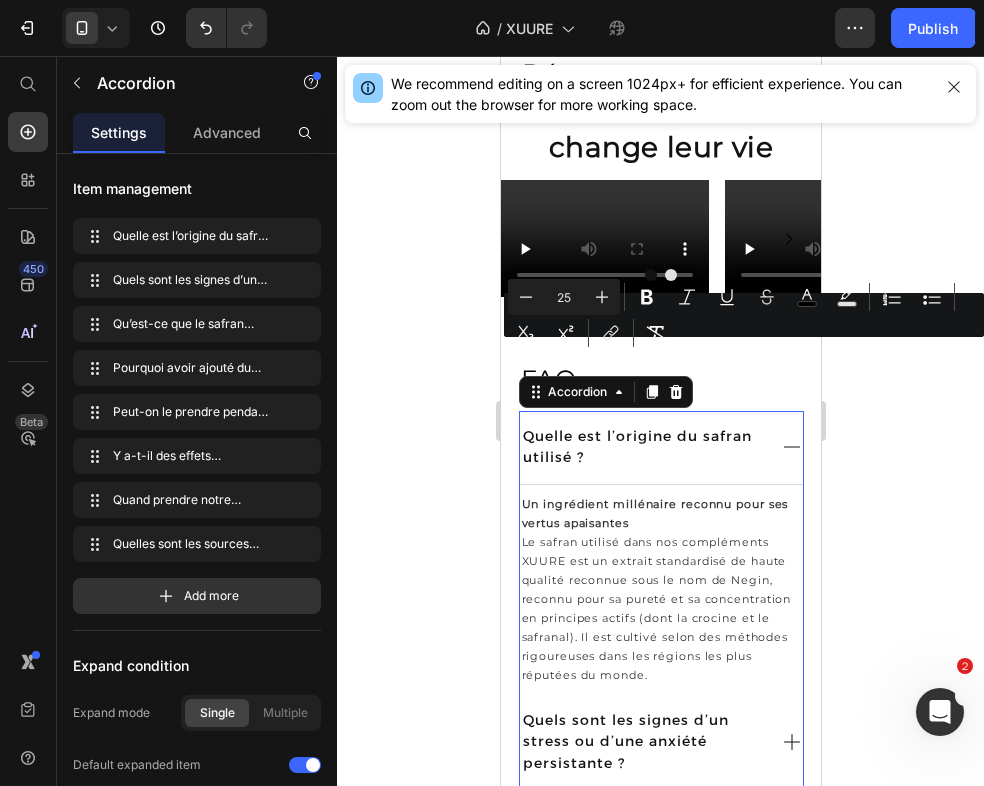 click 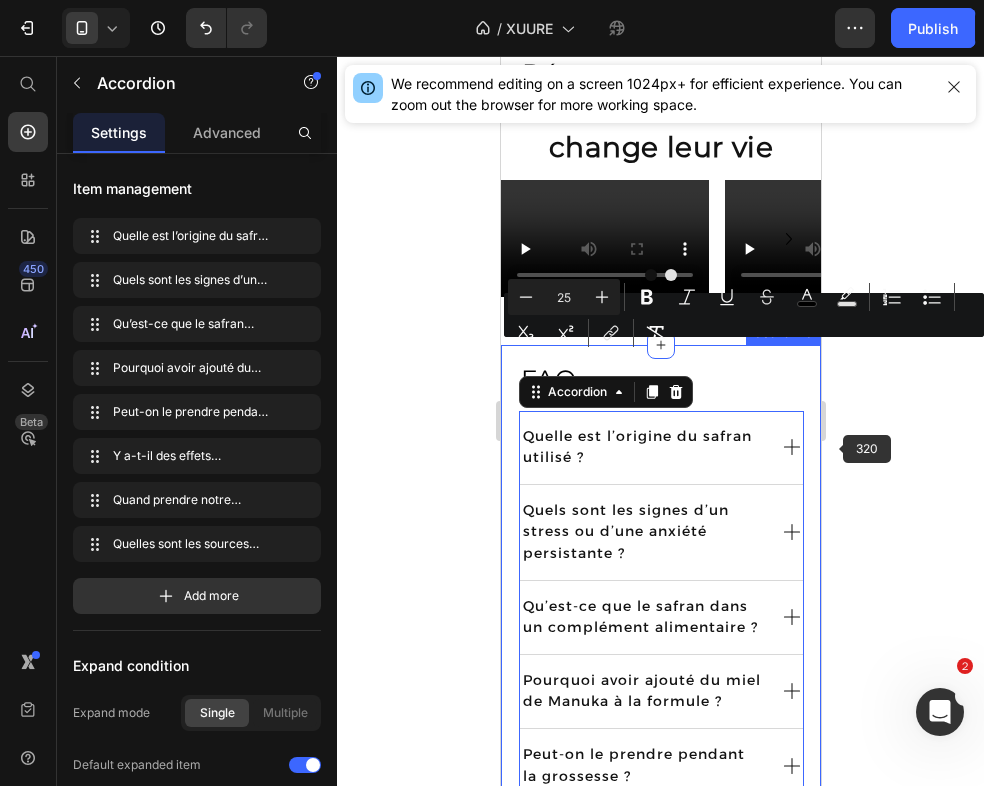 click 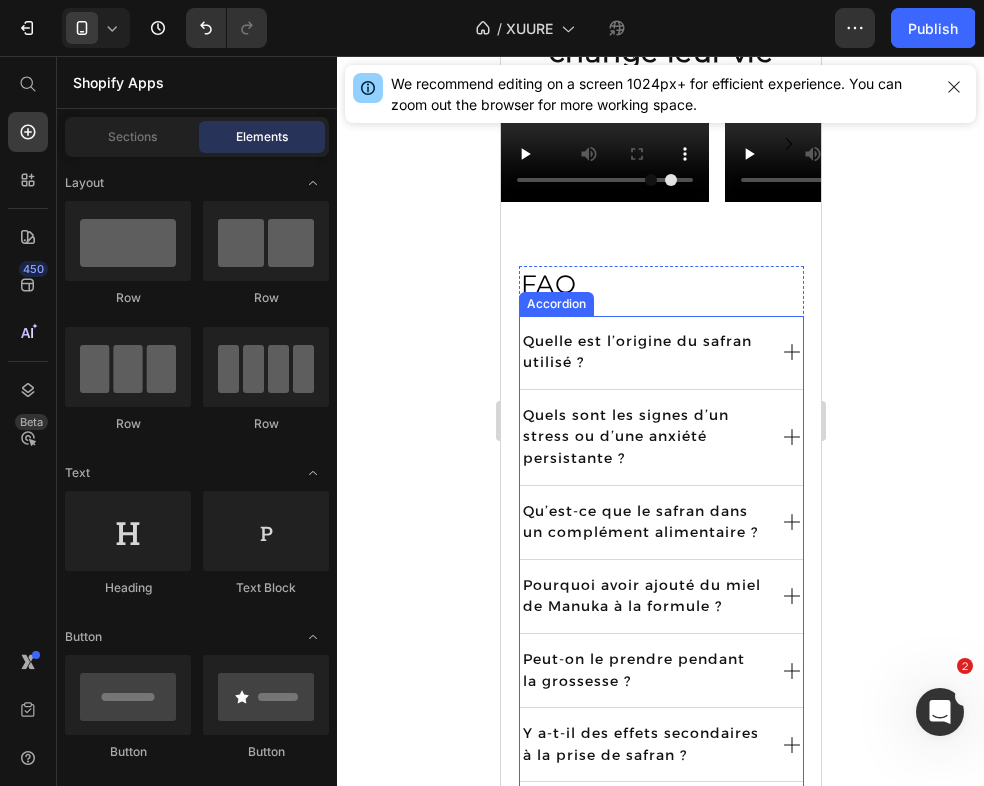 scroll, scrollTop: 3510, scrollLeft: 0, axis: vertical 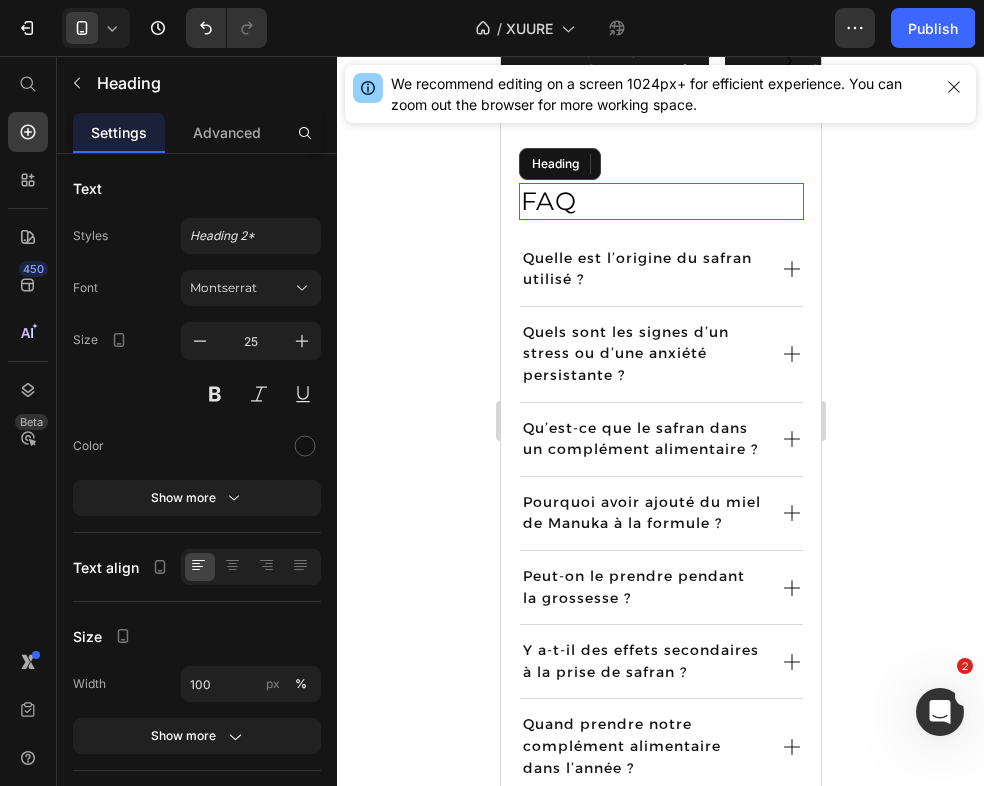 click on "FAQ" at bounding box center (548, 201) 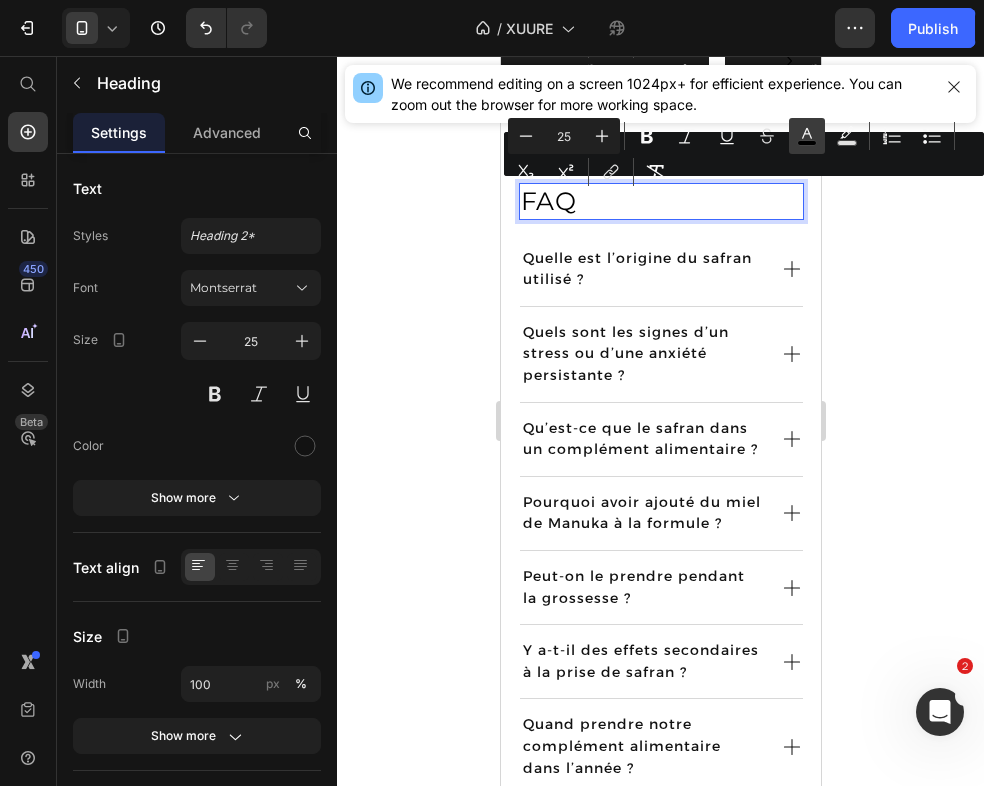 click 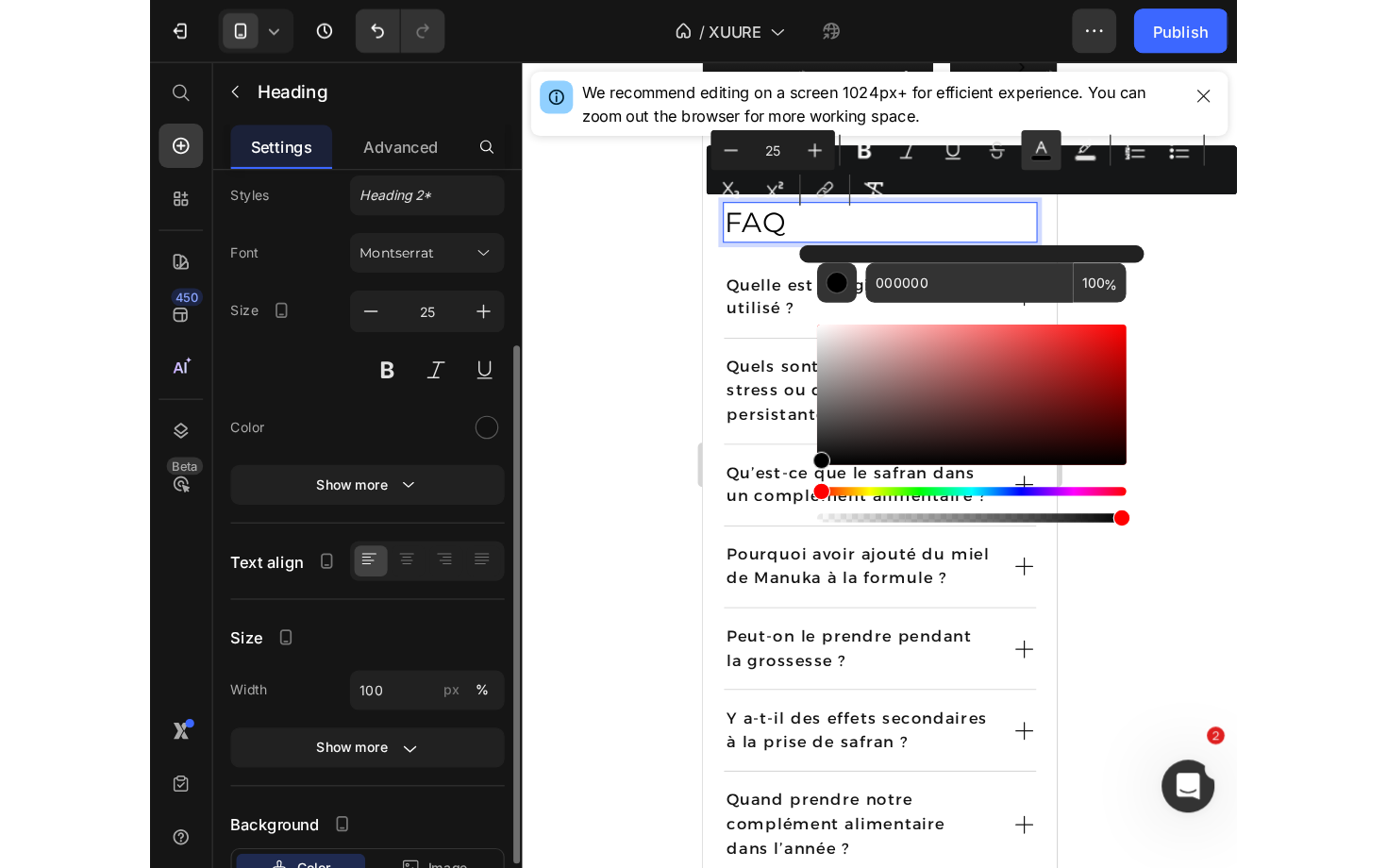 scroll, scrollTop: 33, scrollLeft: 0, axis: vertical 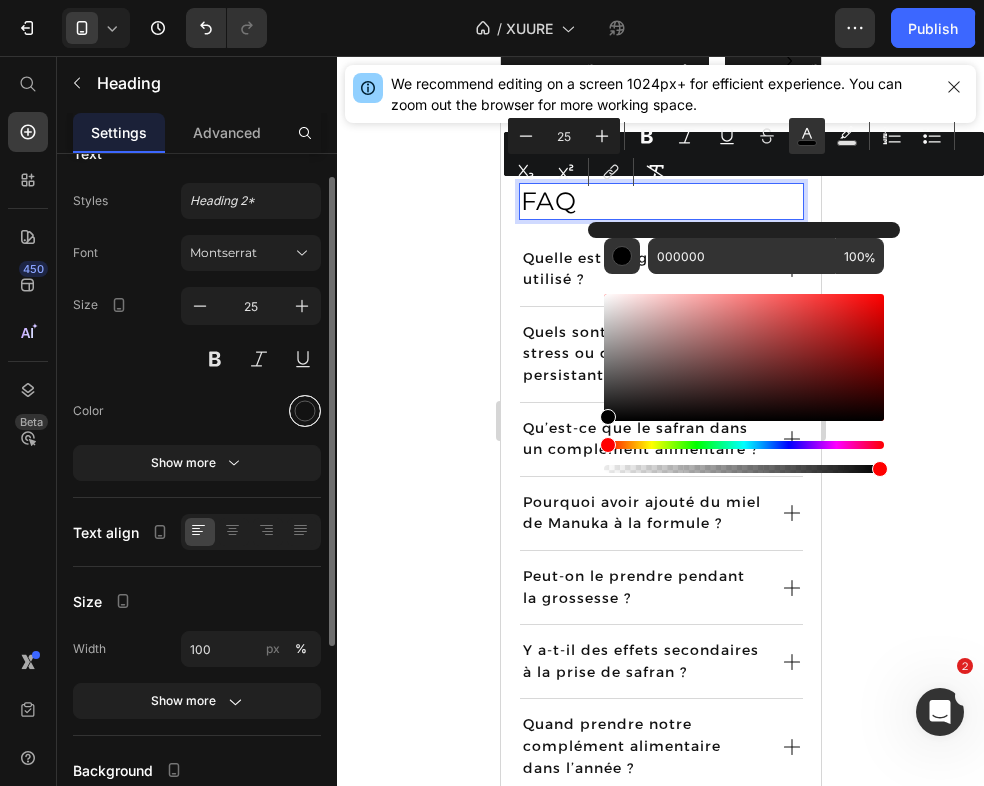 click at bounding box center (305, 411) 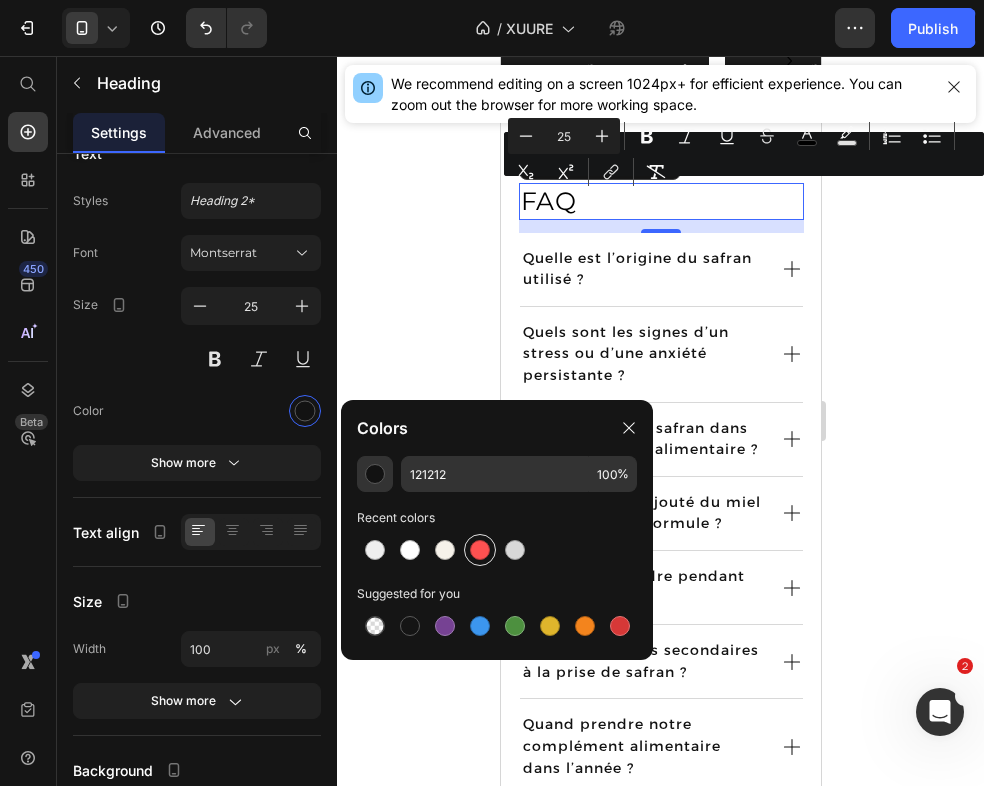 click at bounding box center [480, 550] 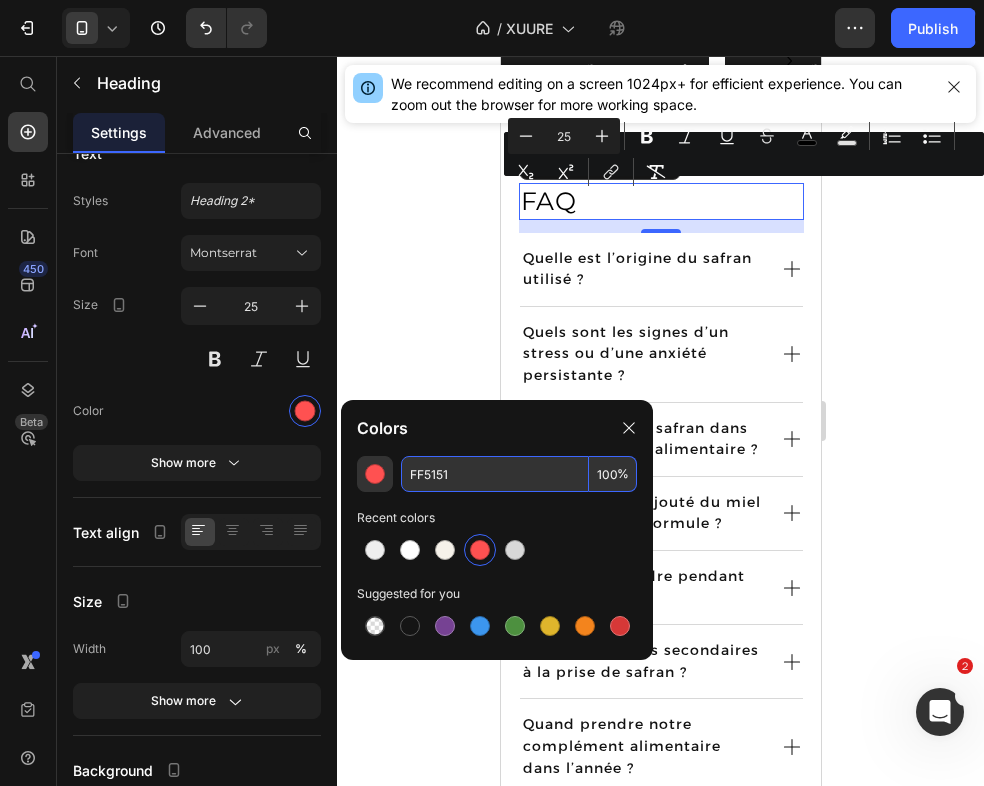 click on "FF5151" at bounding box center (495, 474) 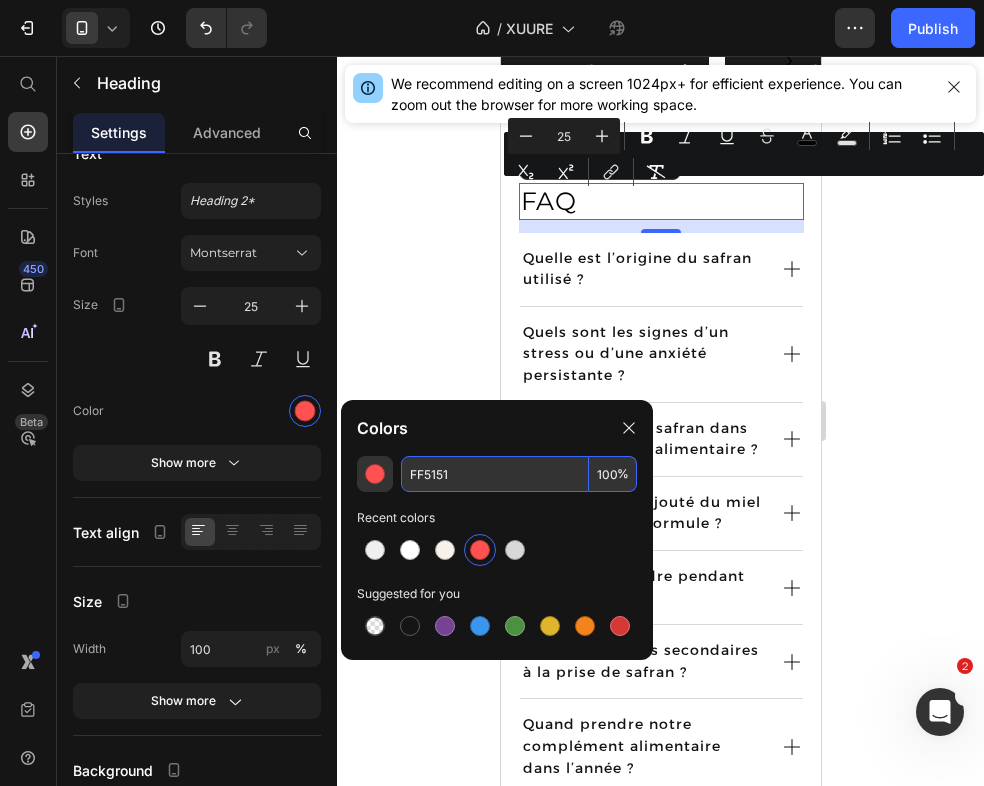 click on "FAQ" at bounding box center (548, 201) 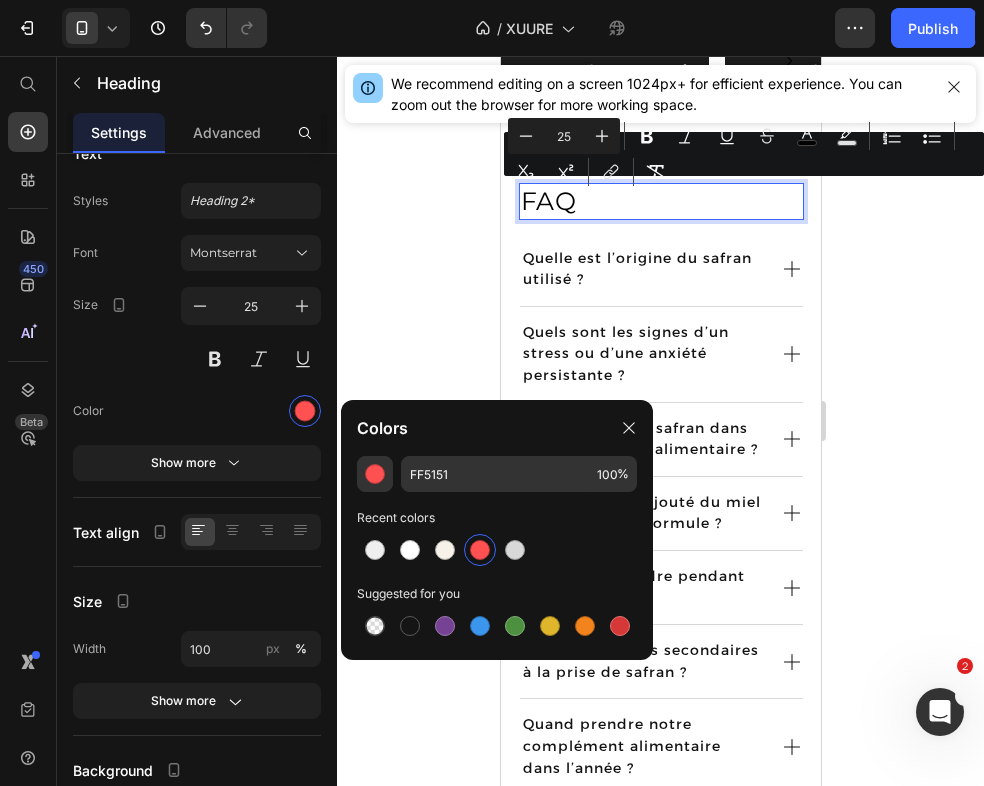 click on "FAQ" at bounding box center (548, 201) 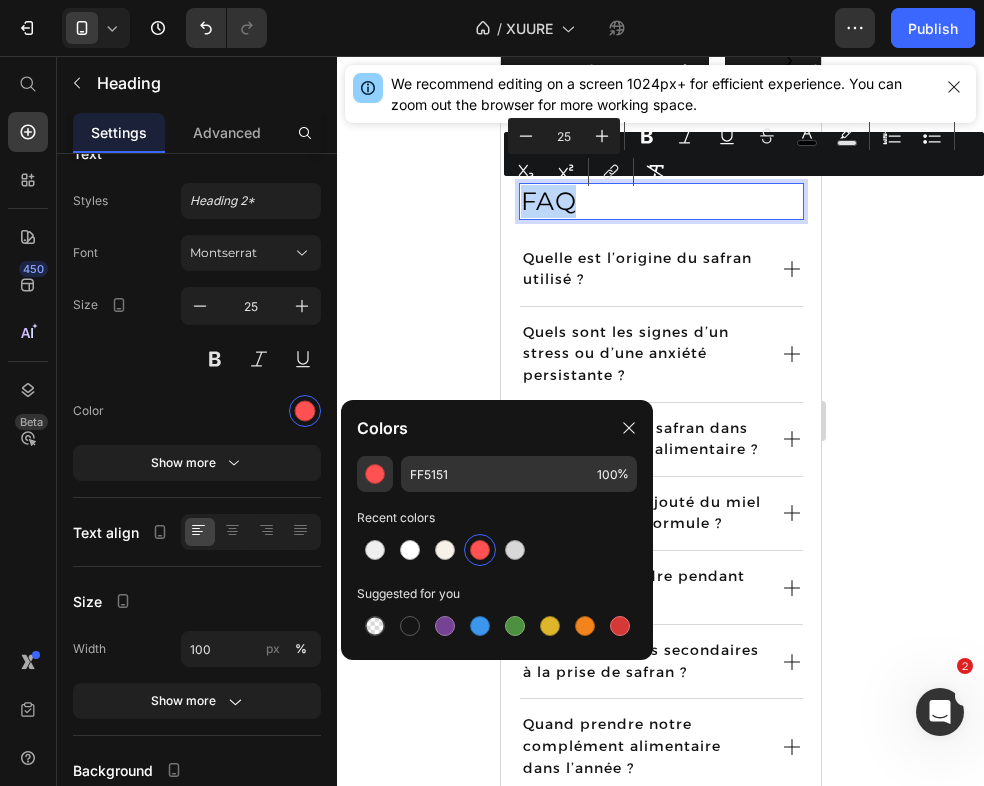 click on "FAQ" at bounding box center [548, 201] 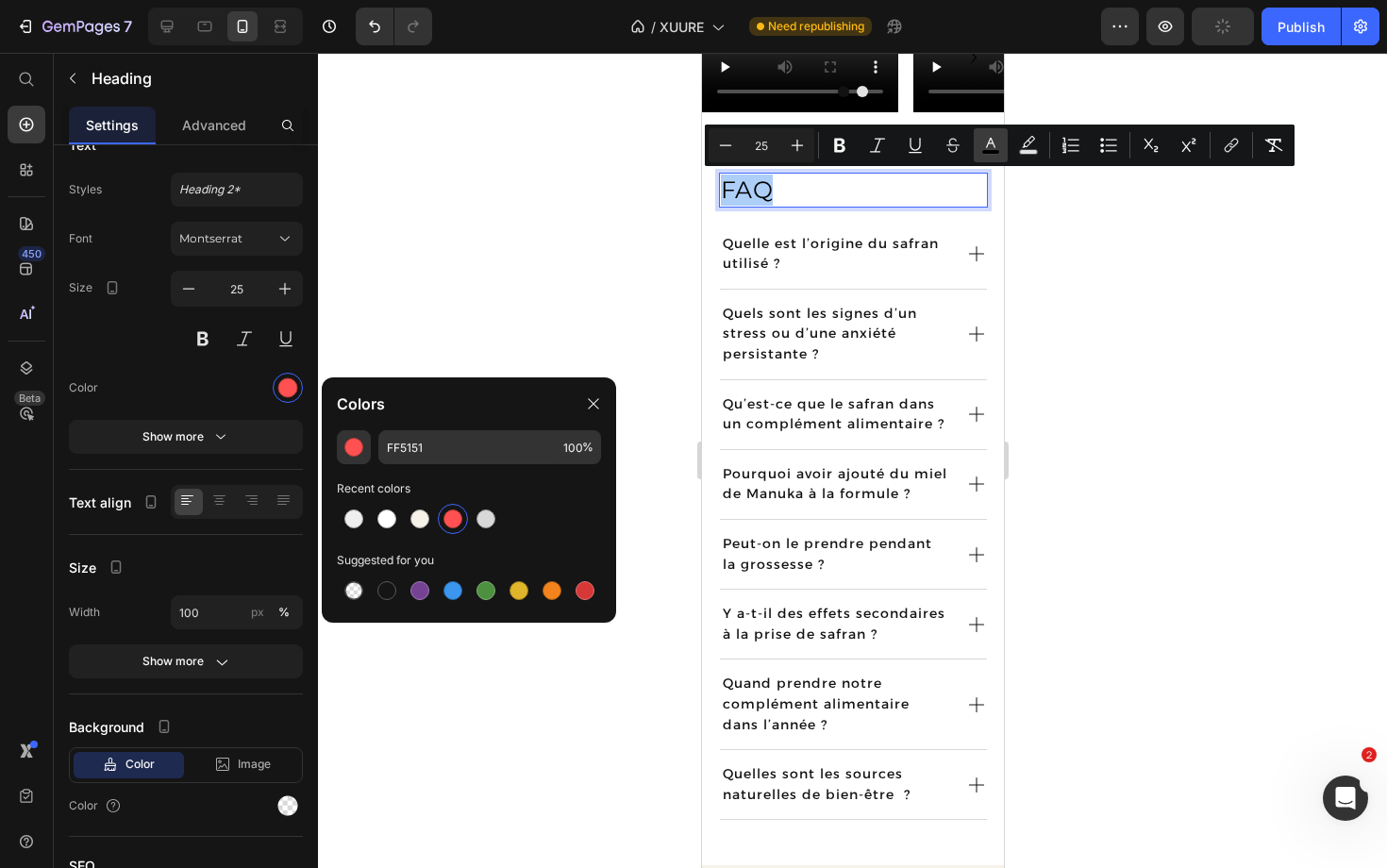 click 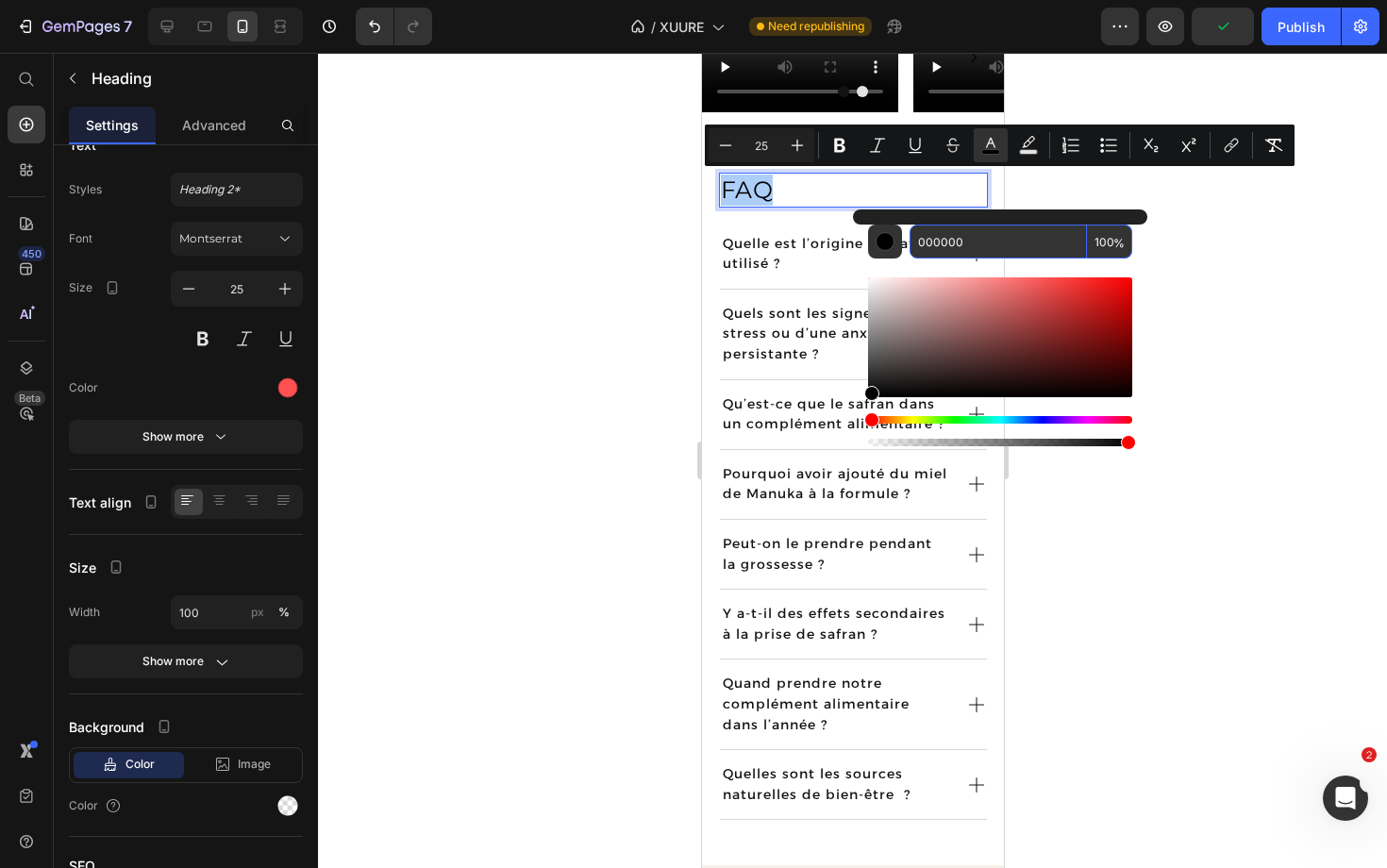 click on "000000" at bounding box center [998, 242] 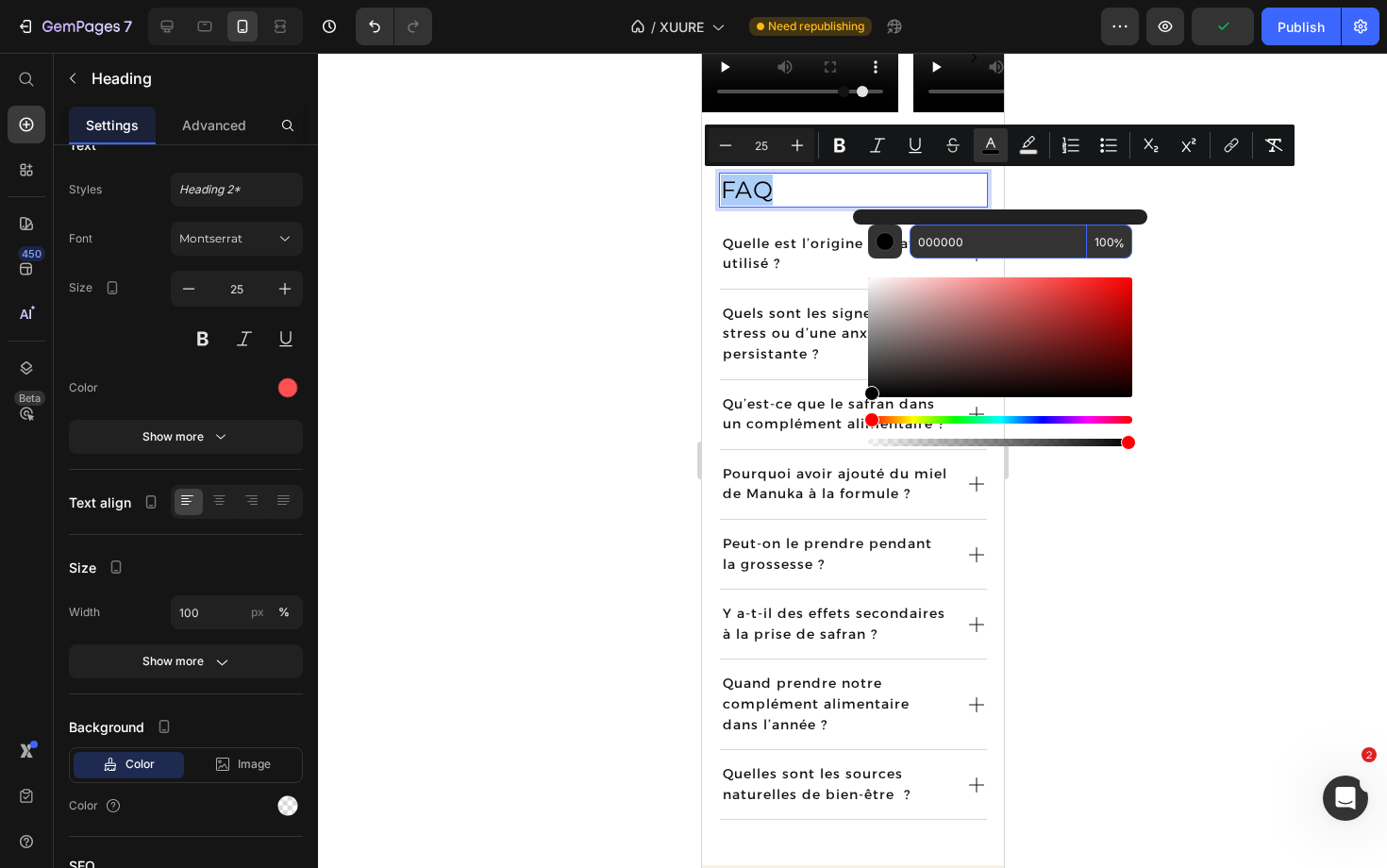 paste on "FF5151" 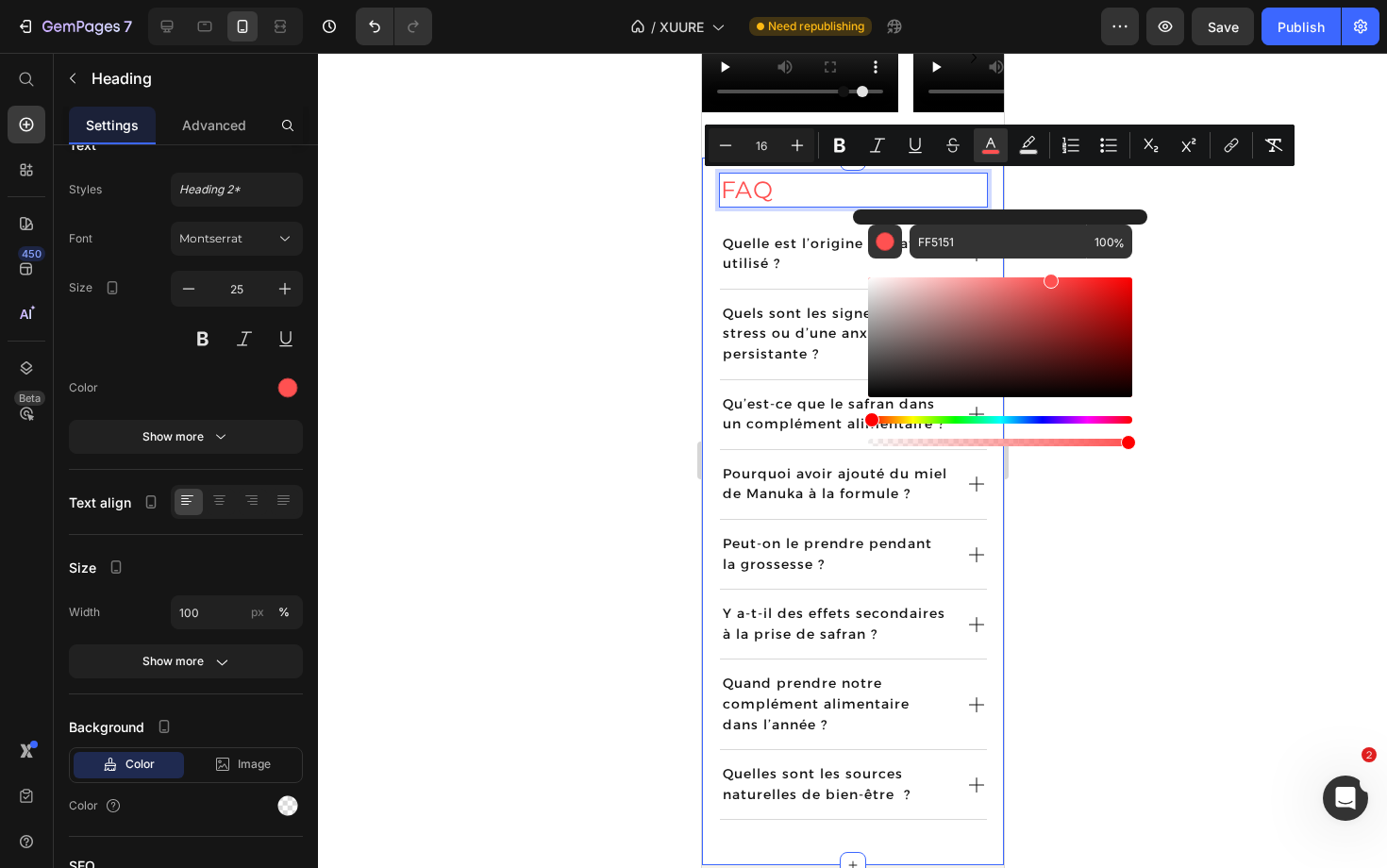 click on "FAQ Heading   13
Quelle est l’origine du safran utilisé ?
Quels sont les signes d’un stress ou d’une anxiété persistante ?
Qu’est-ce que le safran dans un complément alimentaire ?
Pourquoi avoir ajouté du miel de Manuka à la formule ?
Peut-on le prendre pendant la grossesse ?
Y a-t-il des effets secondaires à la prise de safran ?
Quand prendre notre complément alimentaire dans l’année ?
Quelles sont les sources naturelles de bien-être  ? Accordion Row Section 10" at bounding box center (852, 511) 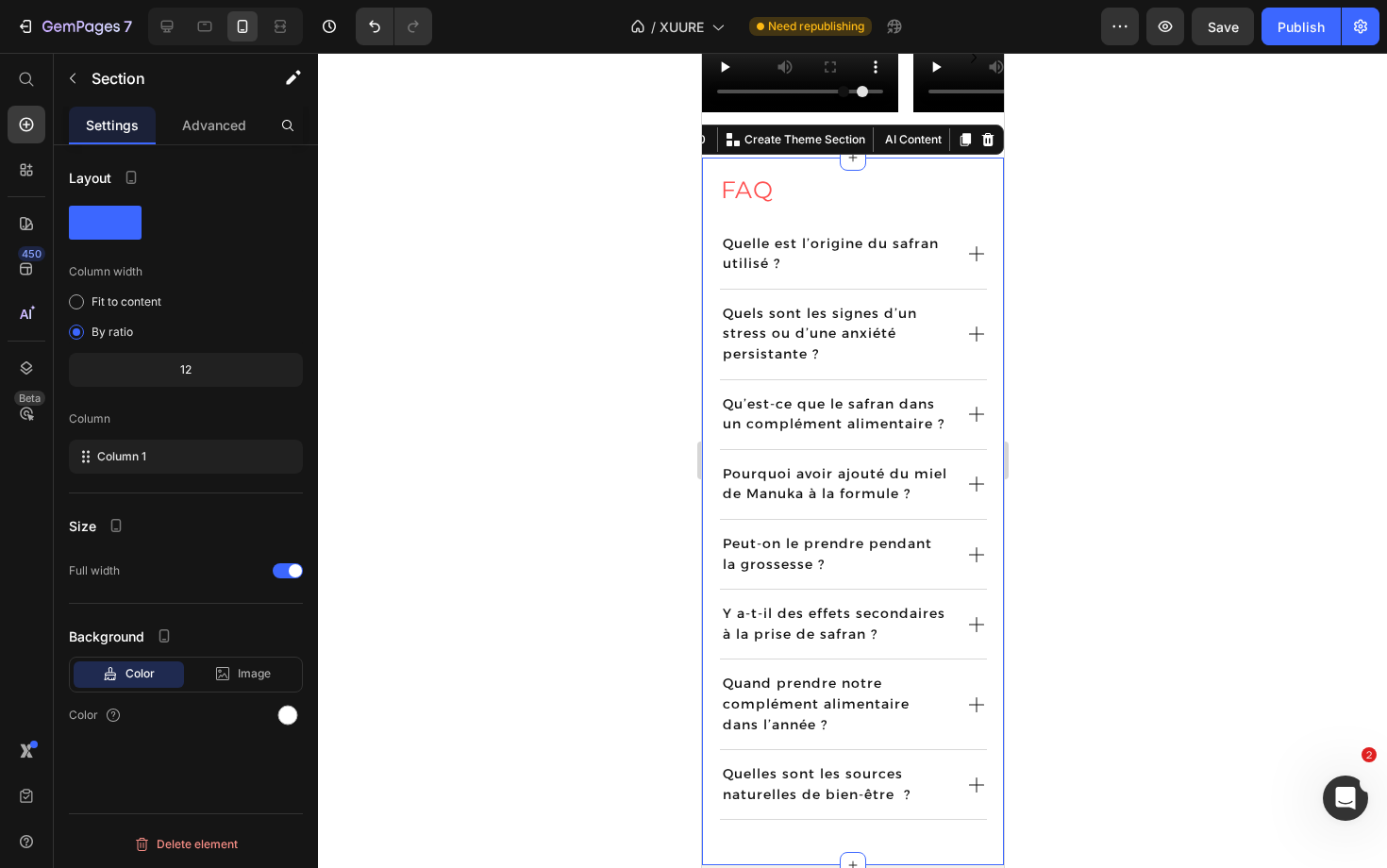 scroll, scrollTop: 0, scrollLeft: 0, axis: both 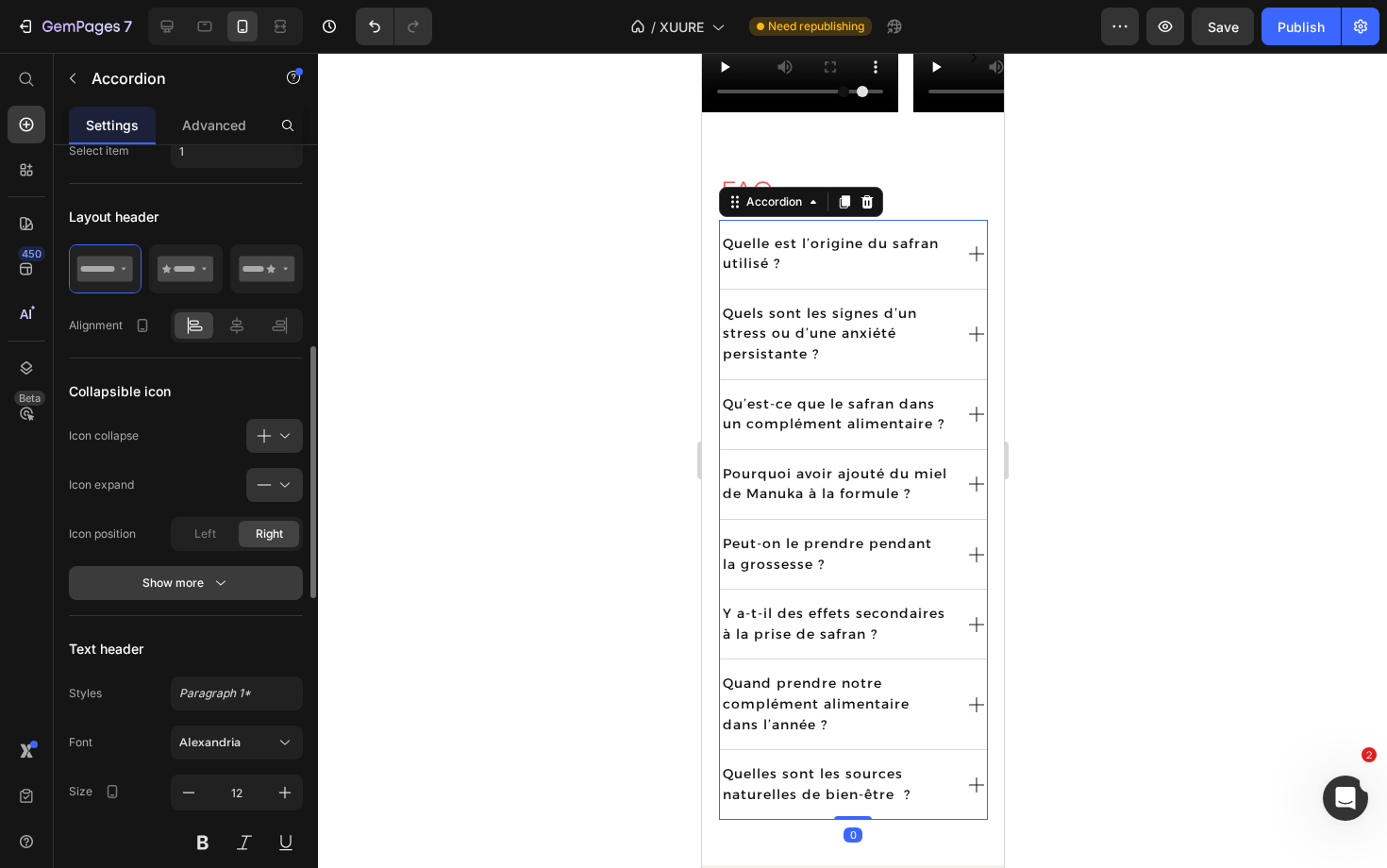 click on "Show more" at bounding box center [186, 583] 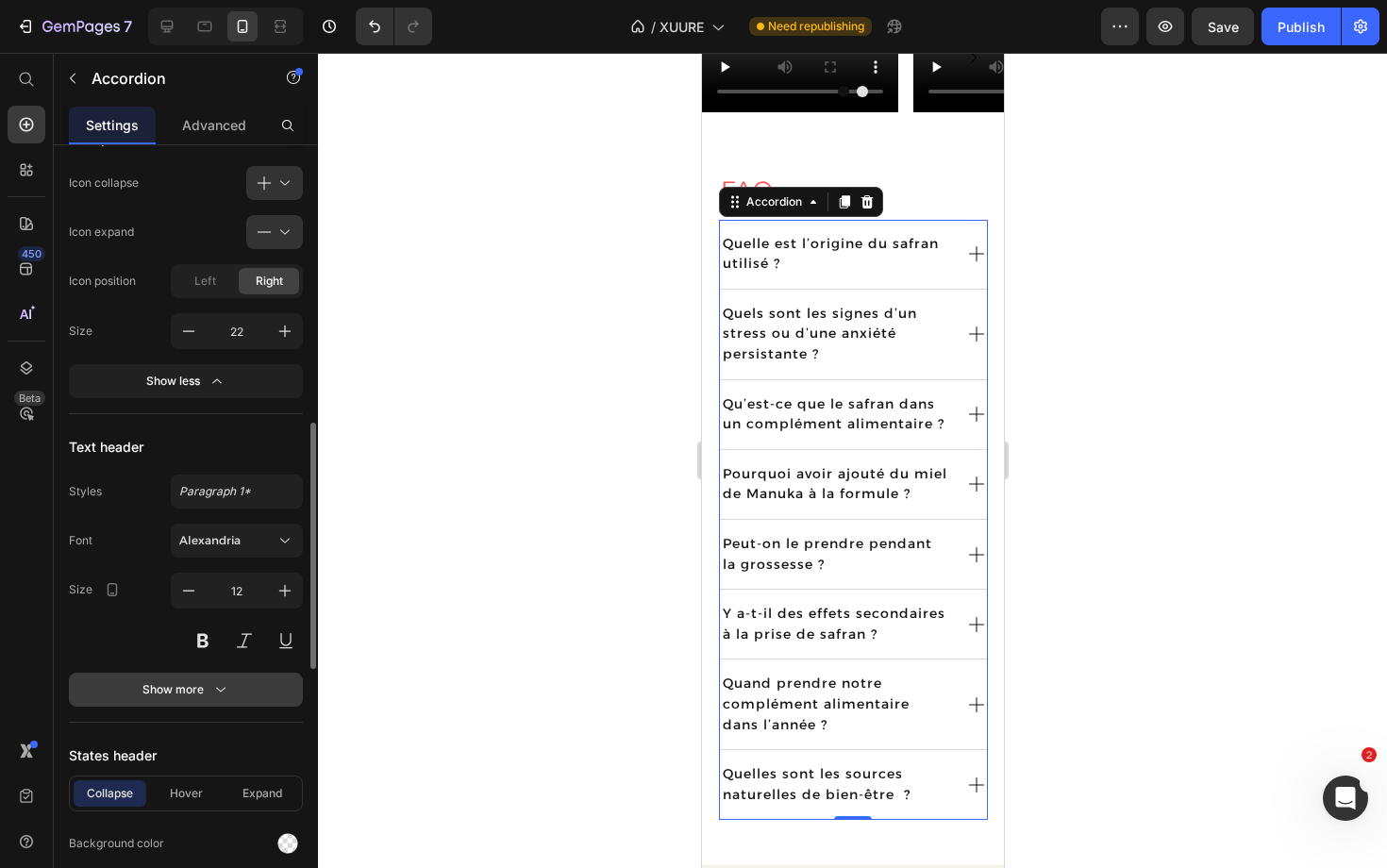 click 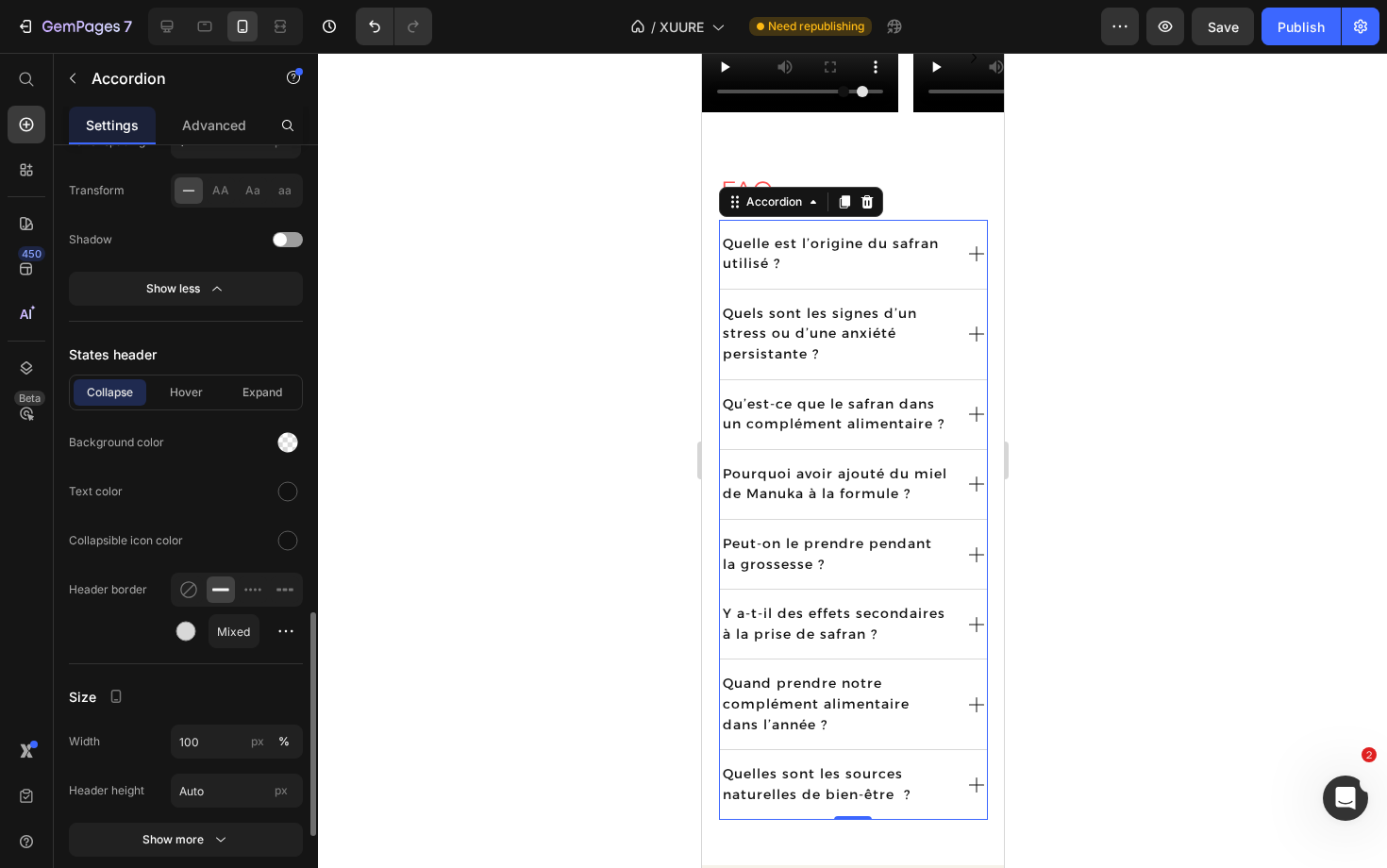 scroll, scrollTop: 1541, scrollLeft: 0, axis: vertical 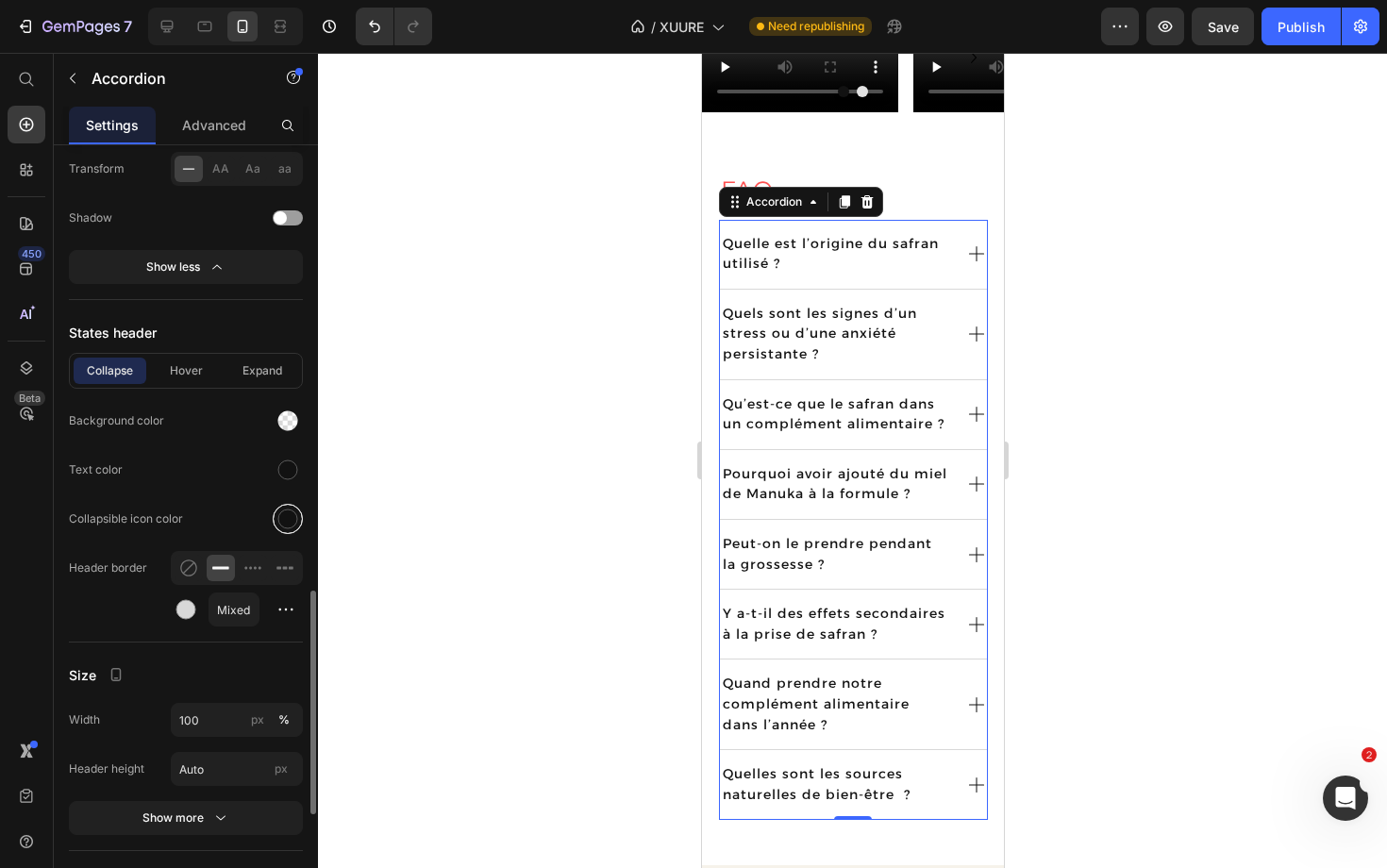 click at bounding box center (288, 519) 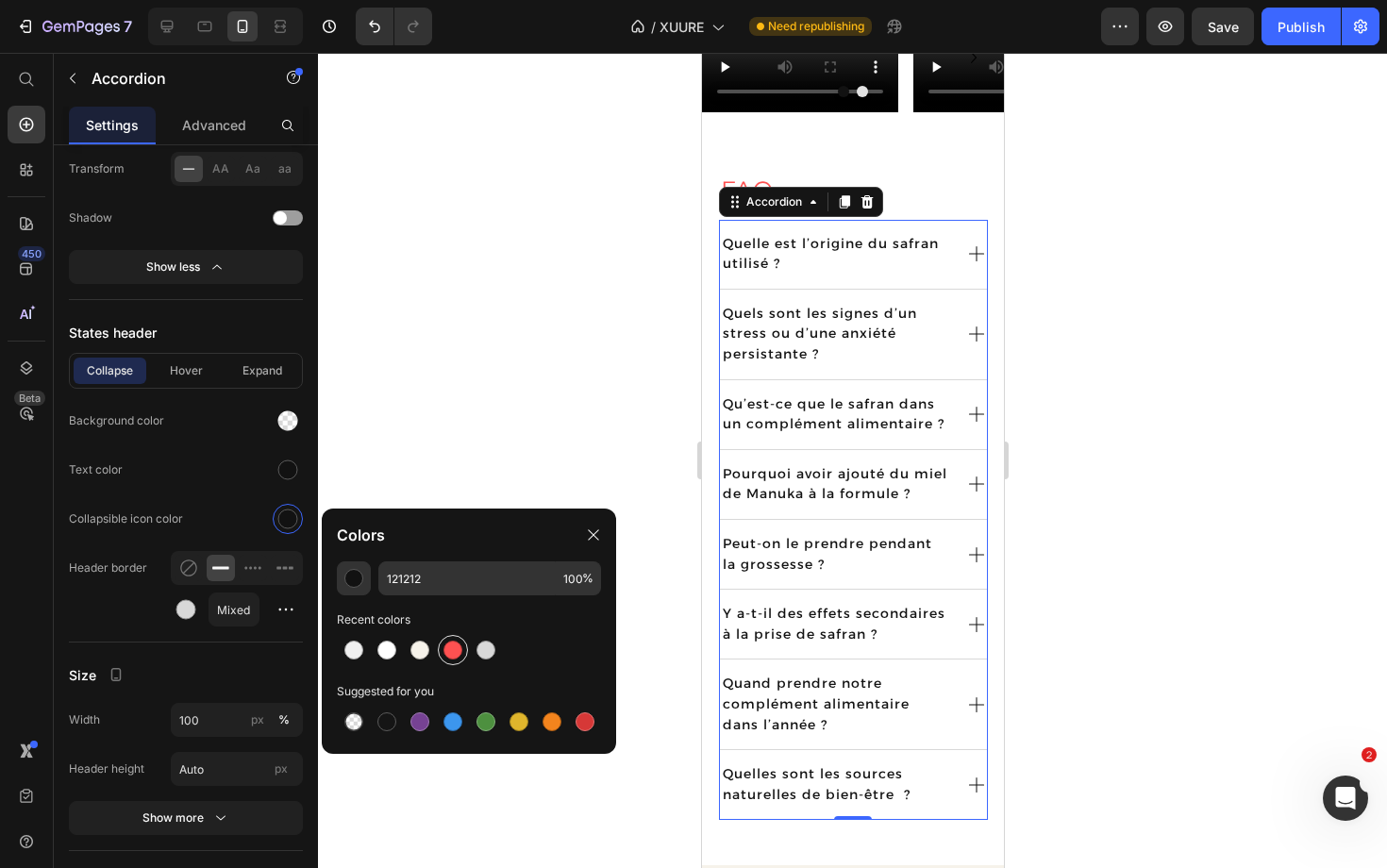 click at bounding box center (453, 650) 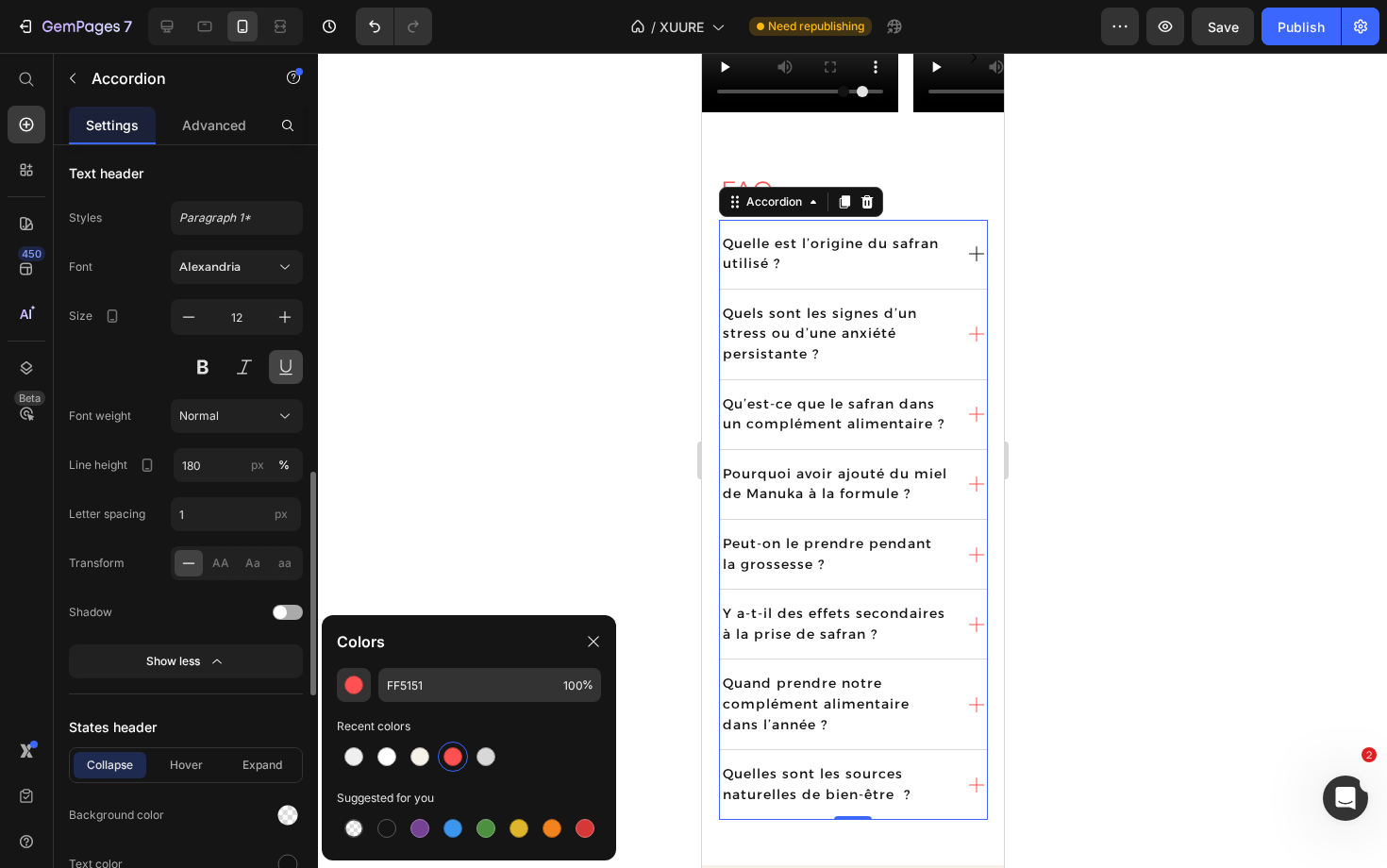 scroll, scrollTop: 1161, scrollLeft: 0, axis: vertical 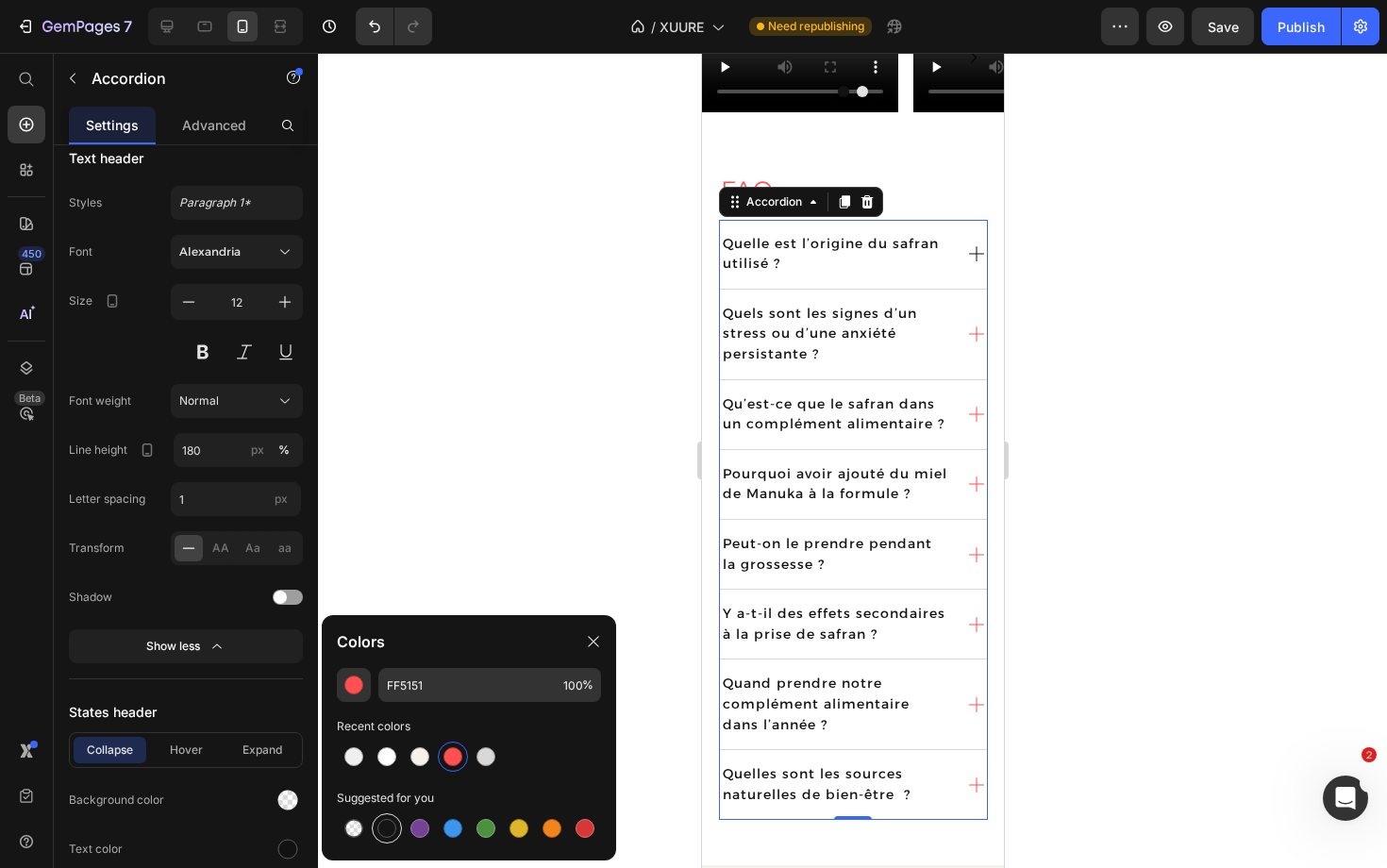 click at bounding box center (387, 828) 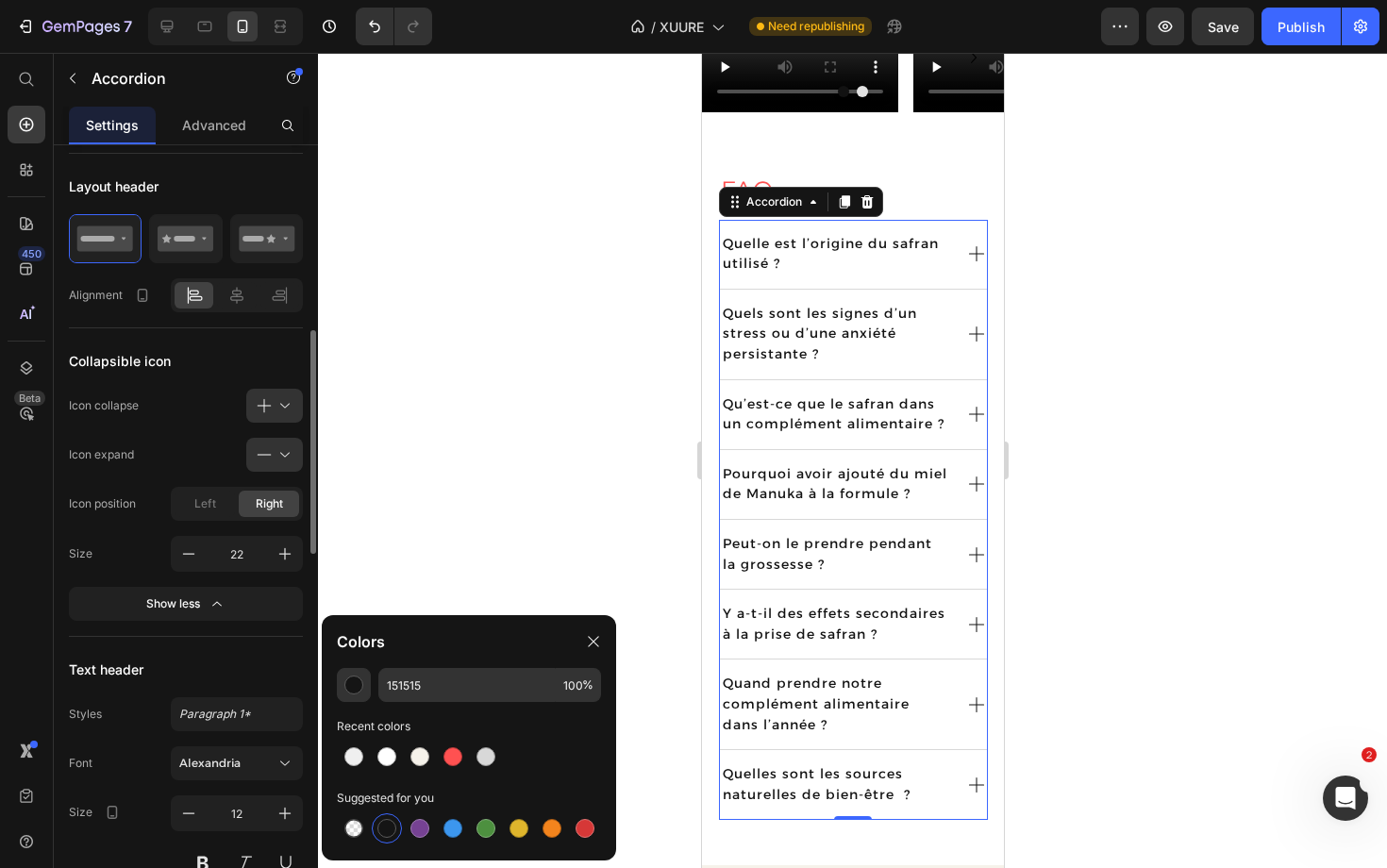 scroll, scrollTop: 648, scrollLeft: 0, axis: vertical 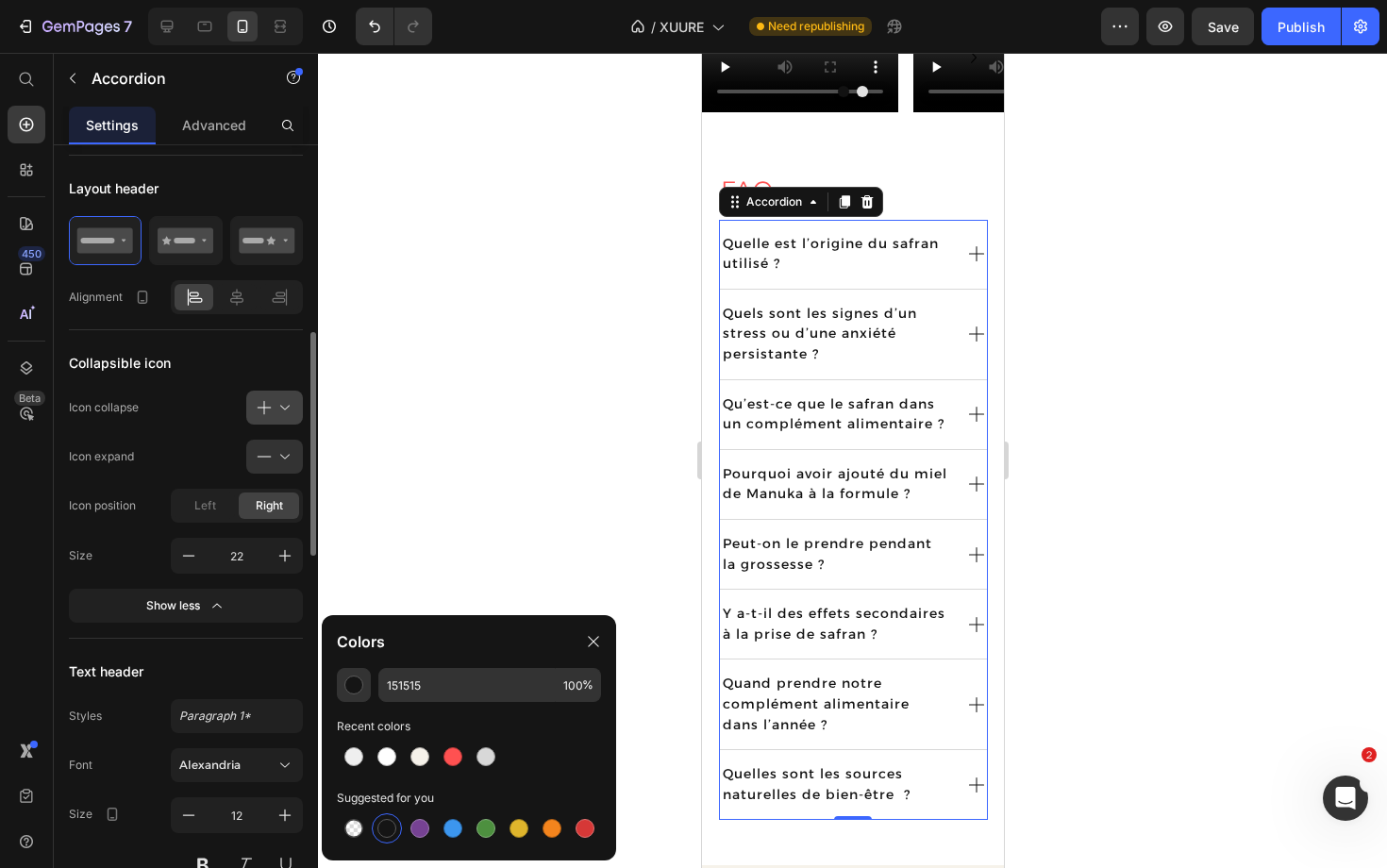 click at bounding box center (282, 408) 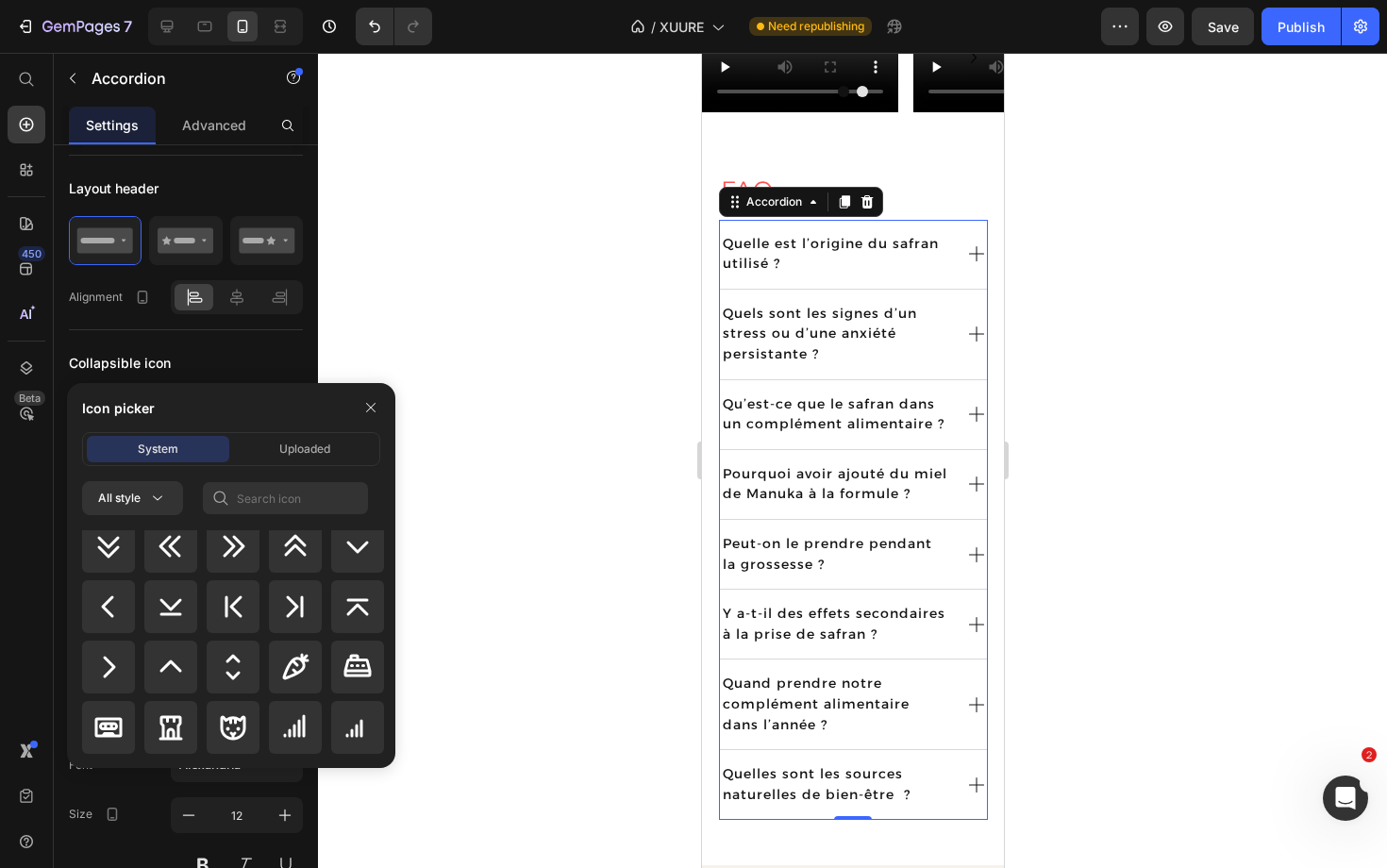scroll, scrollTop: 3086, scrollLeft: 0, axis: vertical 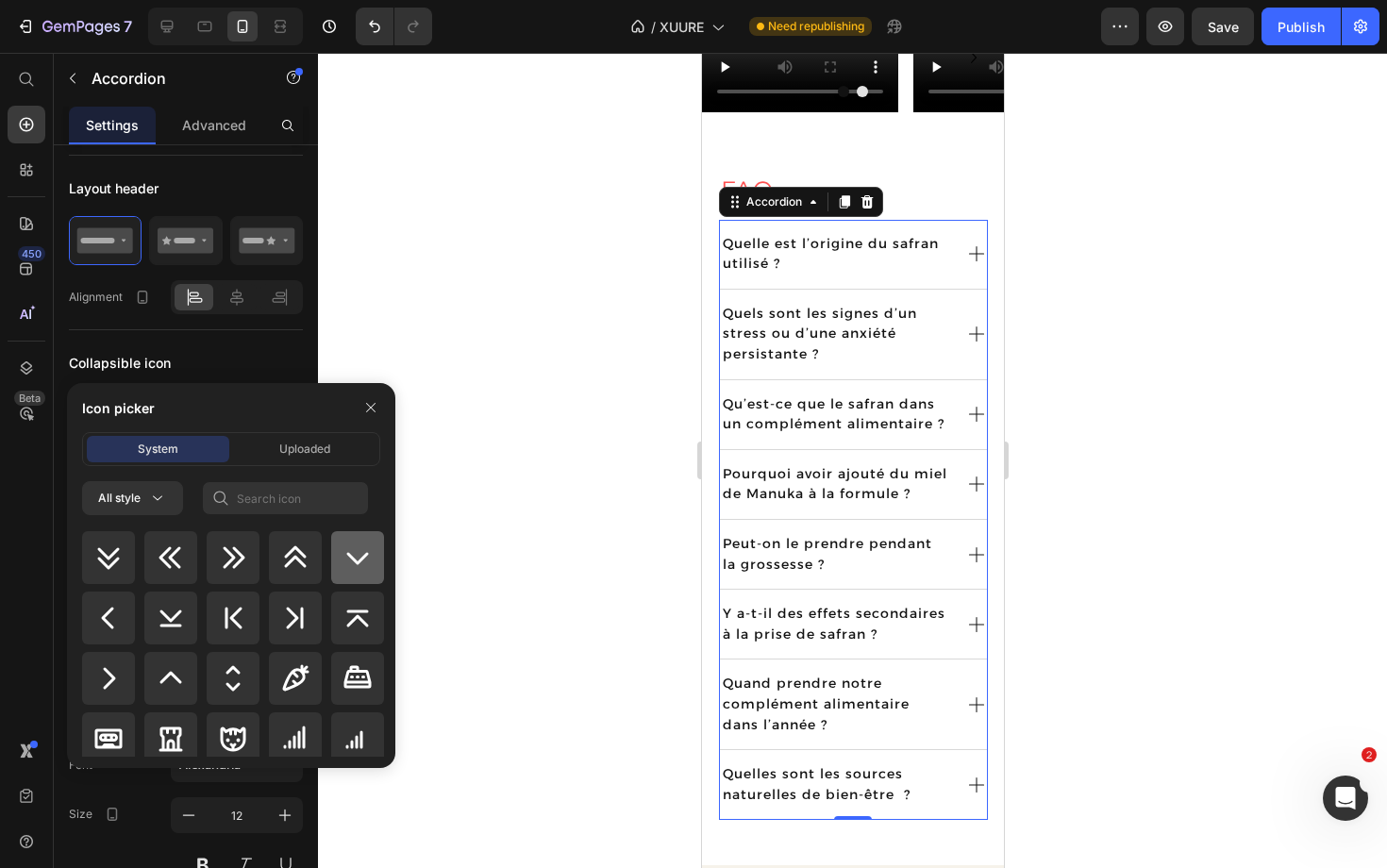 click 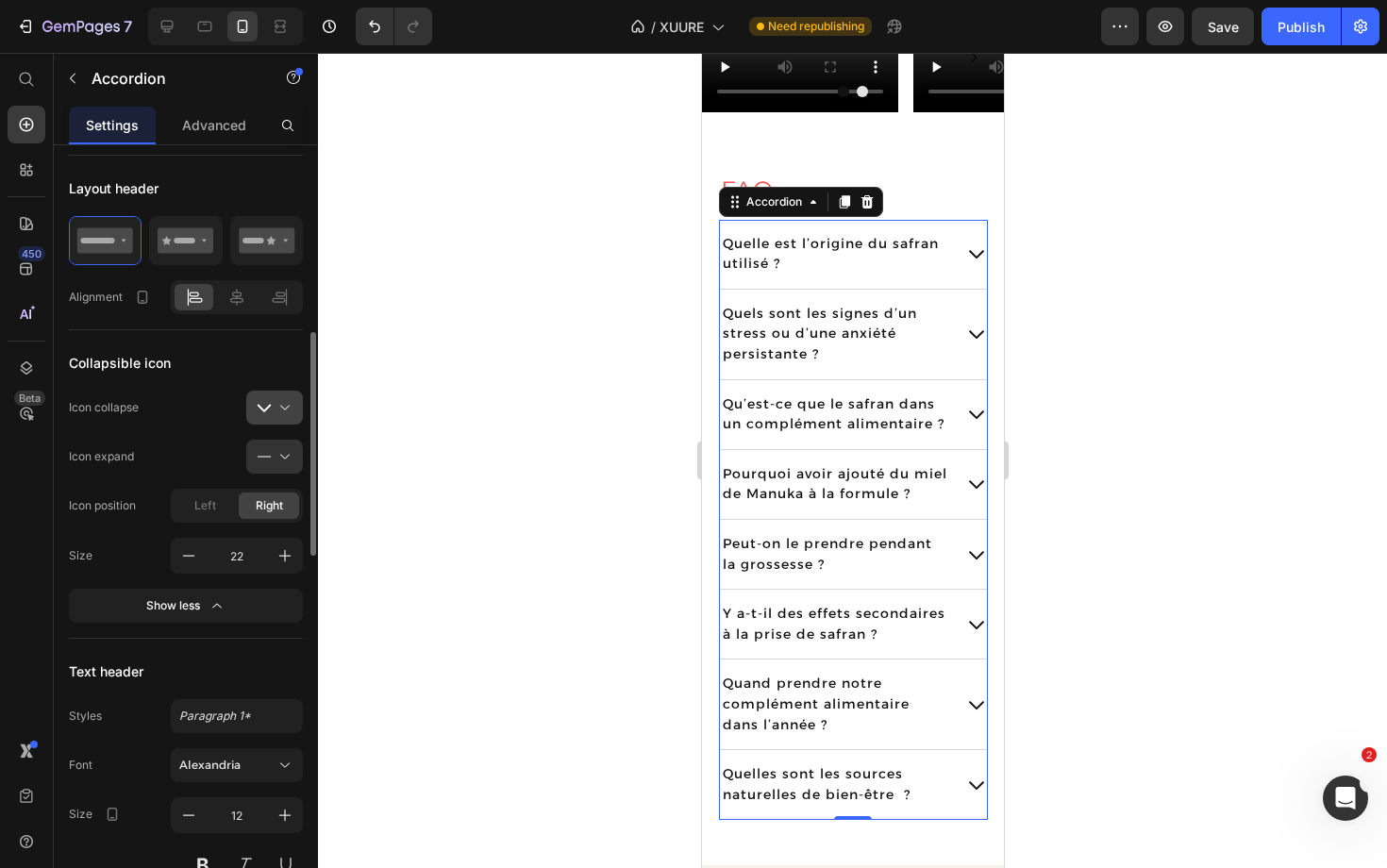 click at bounding box center (282, 408) 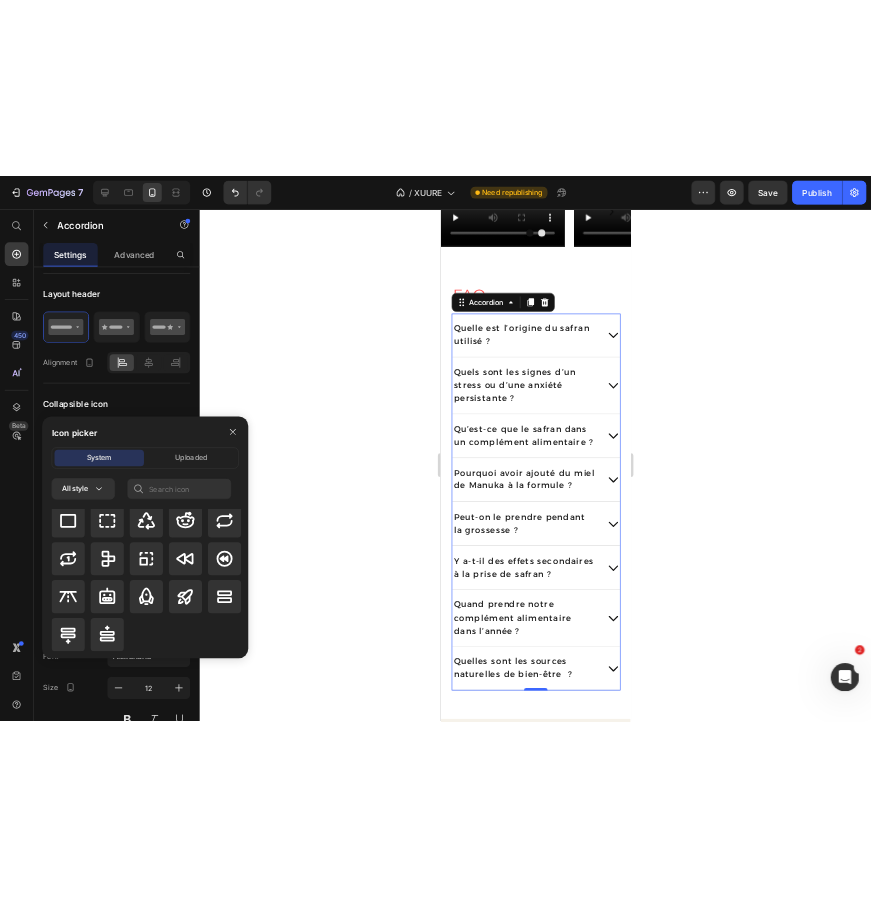 scroll, scrollTop: 12744, scrollLeft: 0, axis: vertical 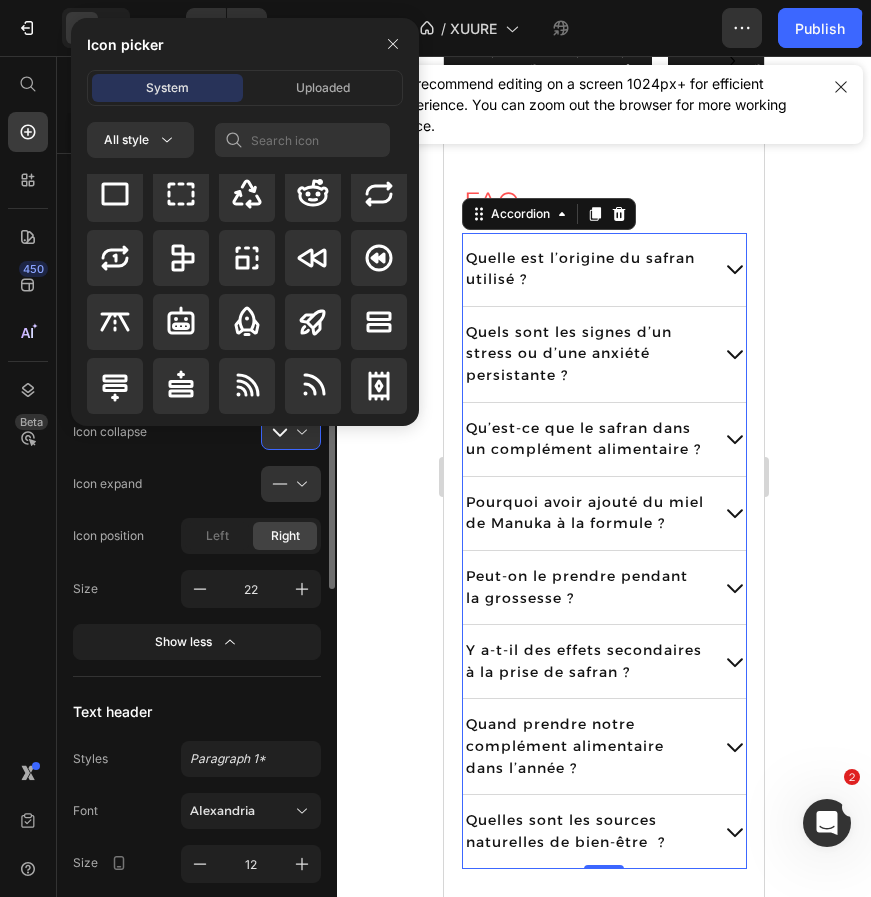 click on "Collapsible icon Icon collapse
Icon expand
Icon position Left Right Size 22 Show less" 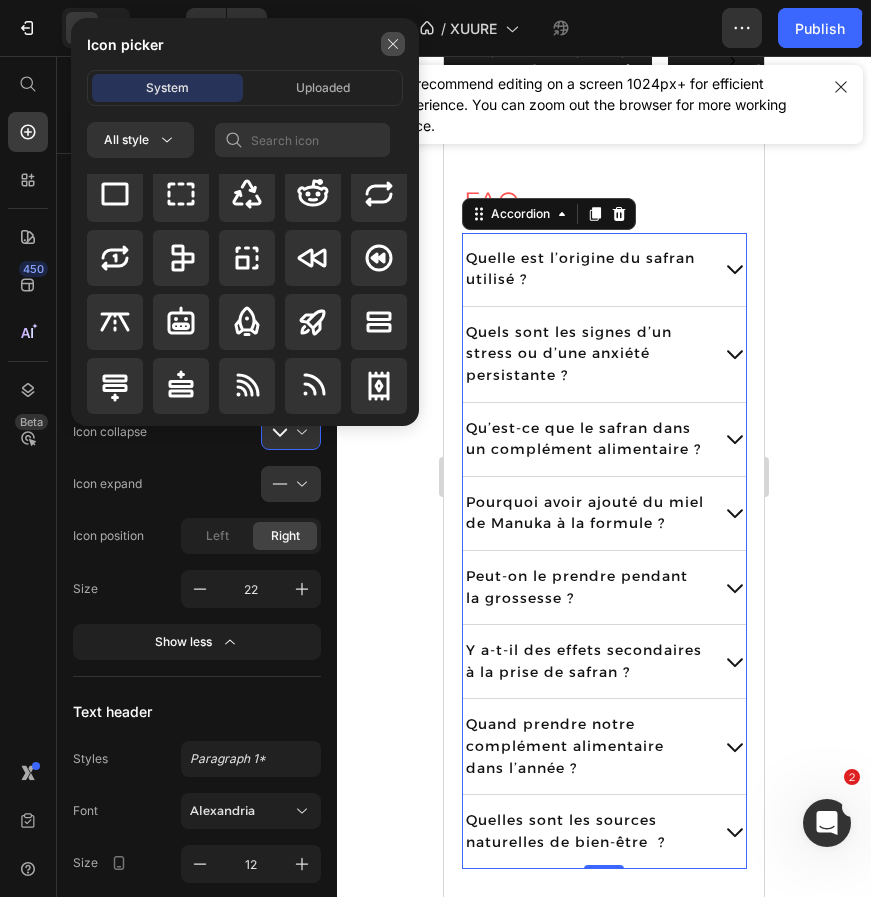 click 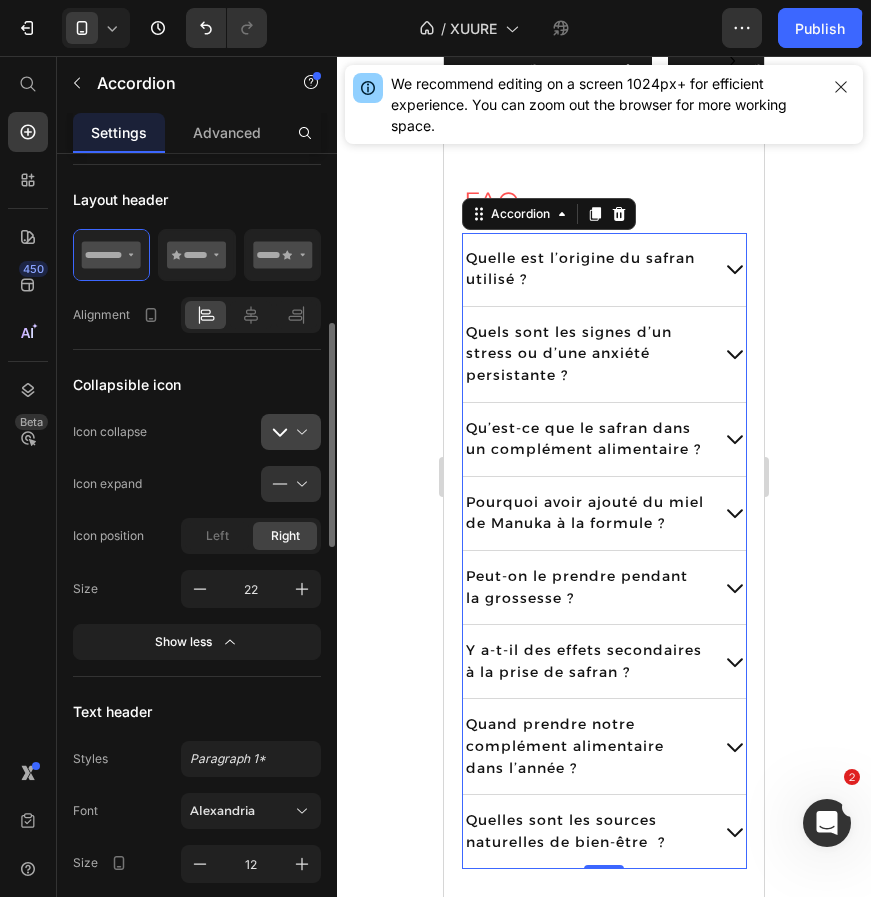 scroll, scrollTop: 669, scrollLeft: 0, axis: vertical 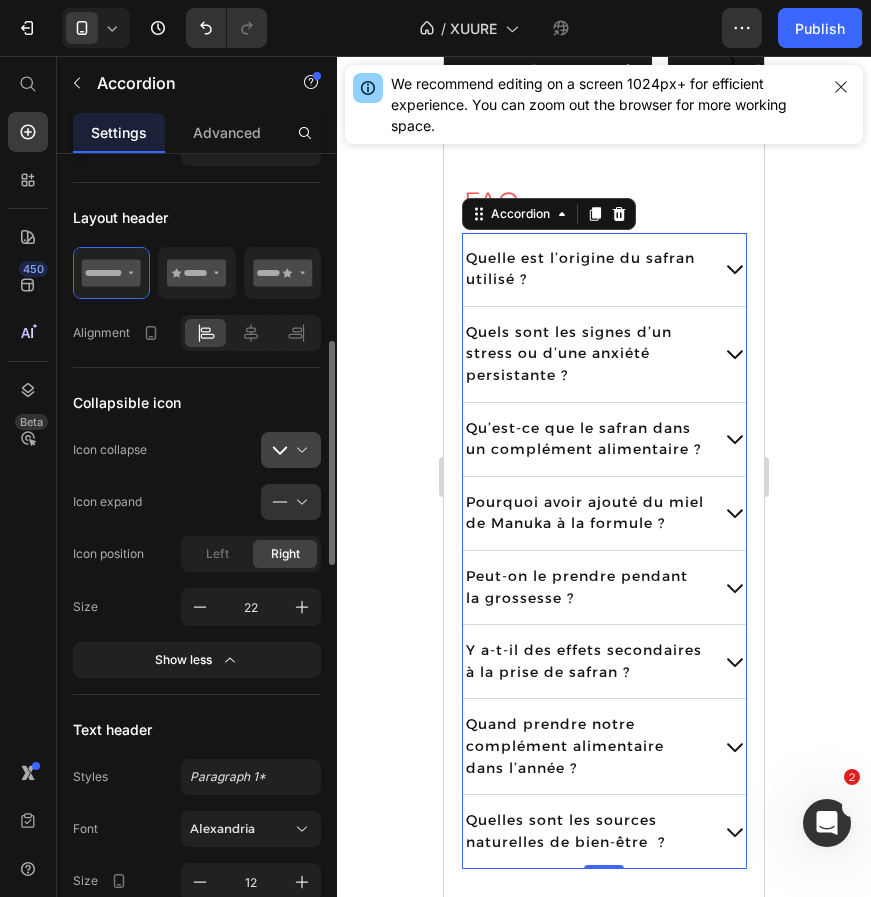 click at bounding box center (299, 450) 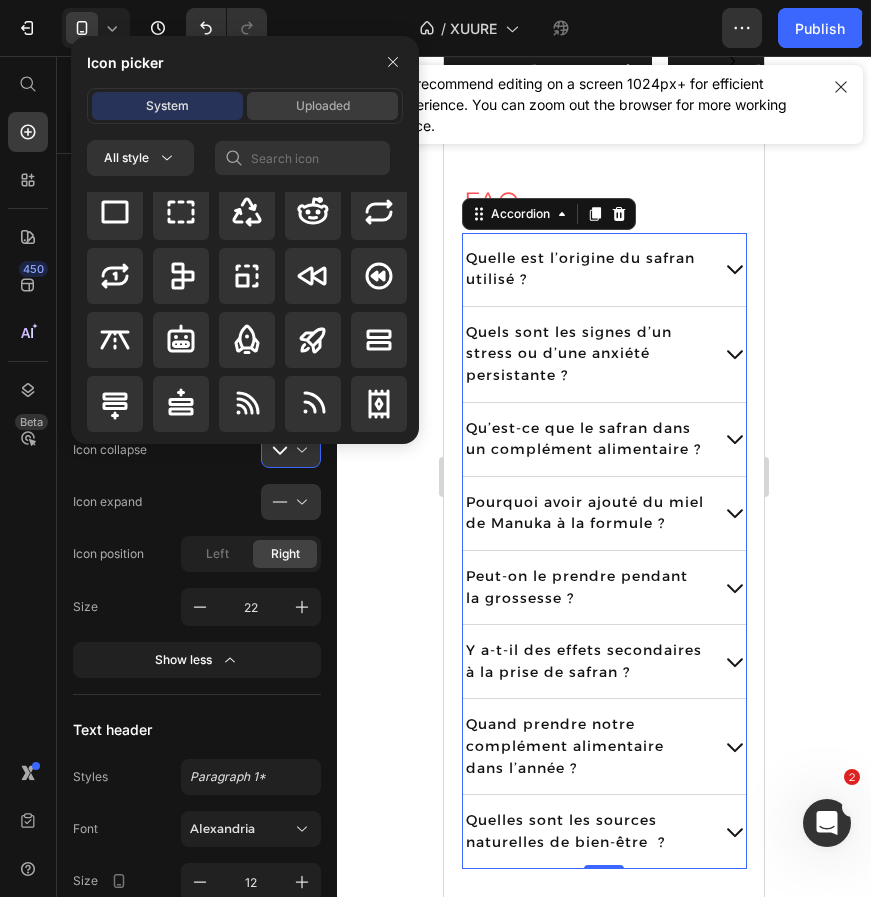 click on "Uploaded" at bounding box center (323, 106) 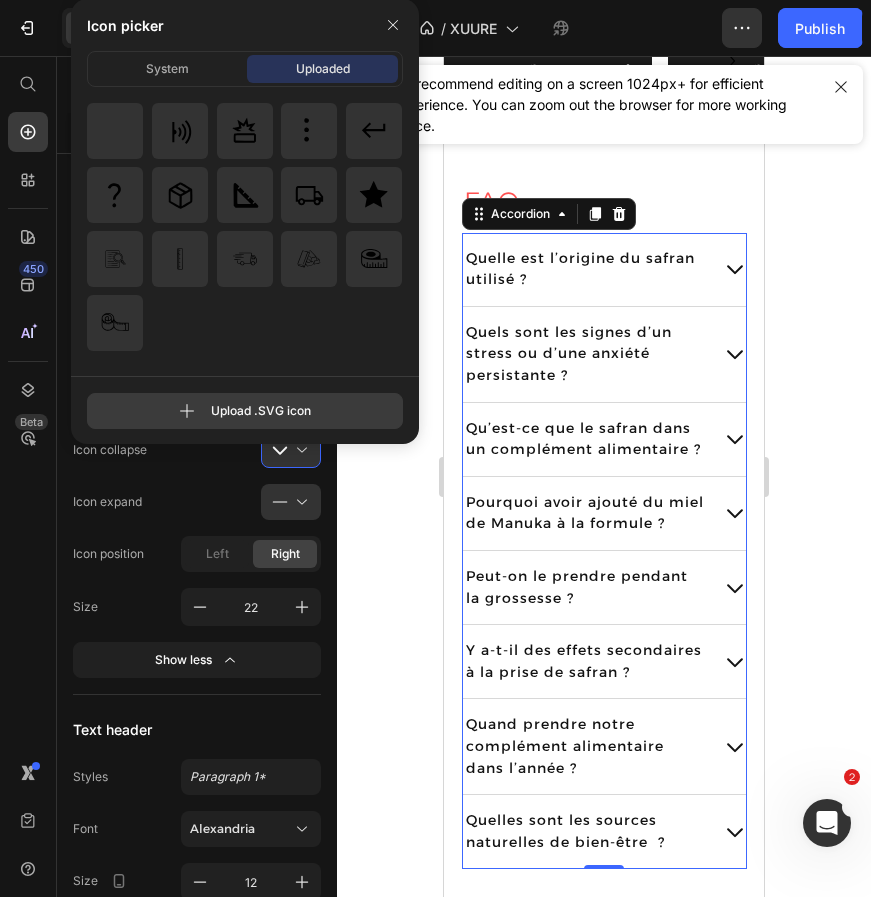 click 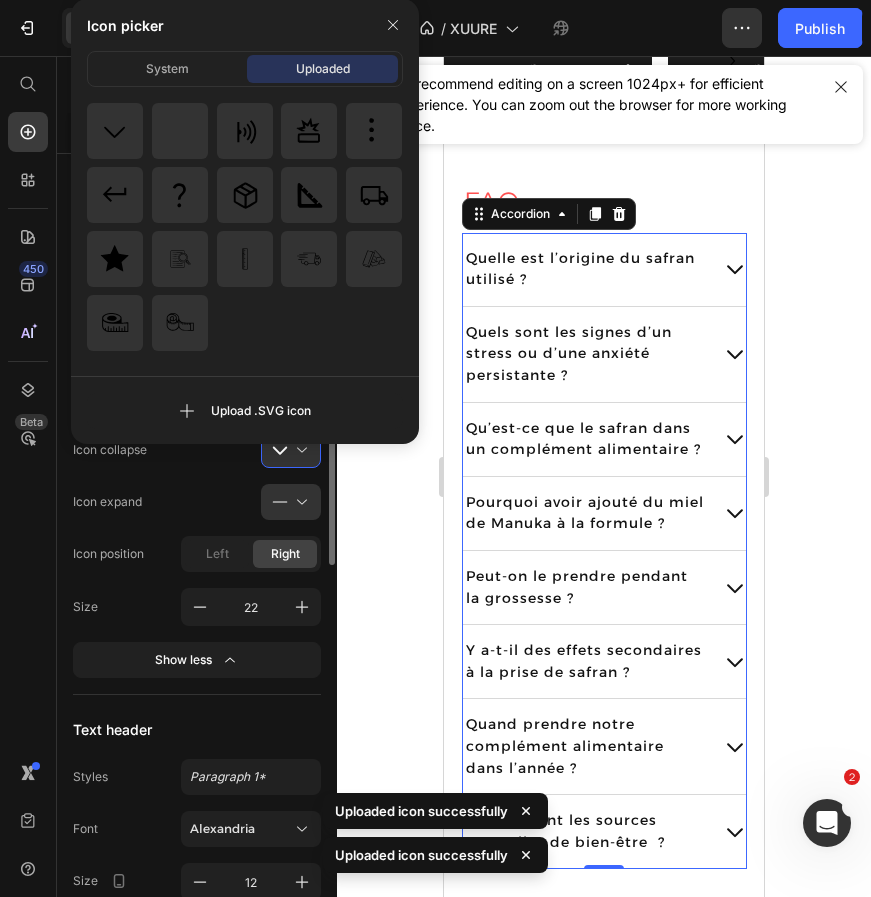 click on "Collapsible icon Icon collapse
Icon expand
Icon position Left Right Size 22 Show less" 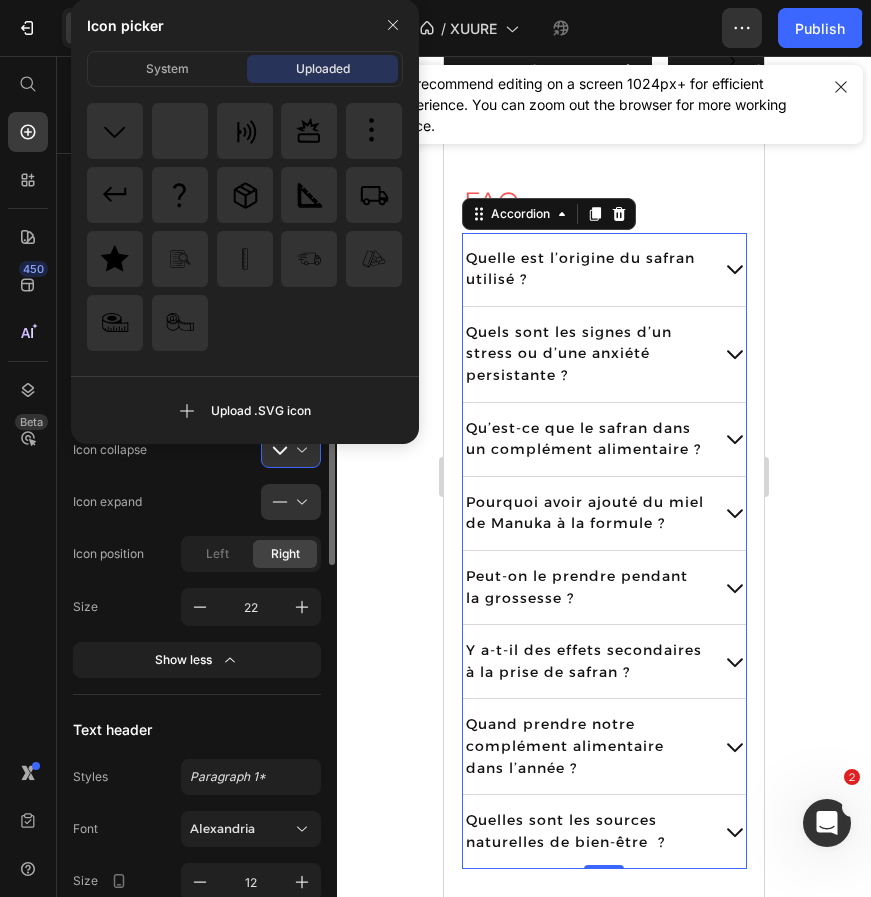 click 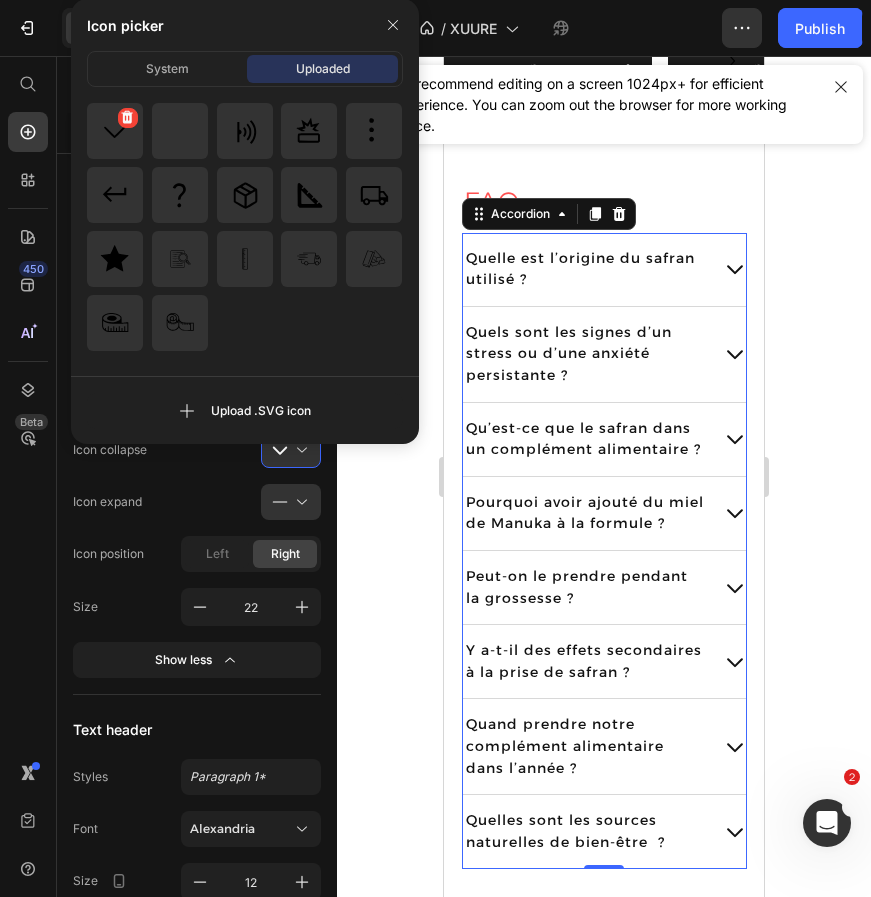 click at bounding box center [115, 131] 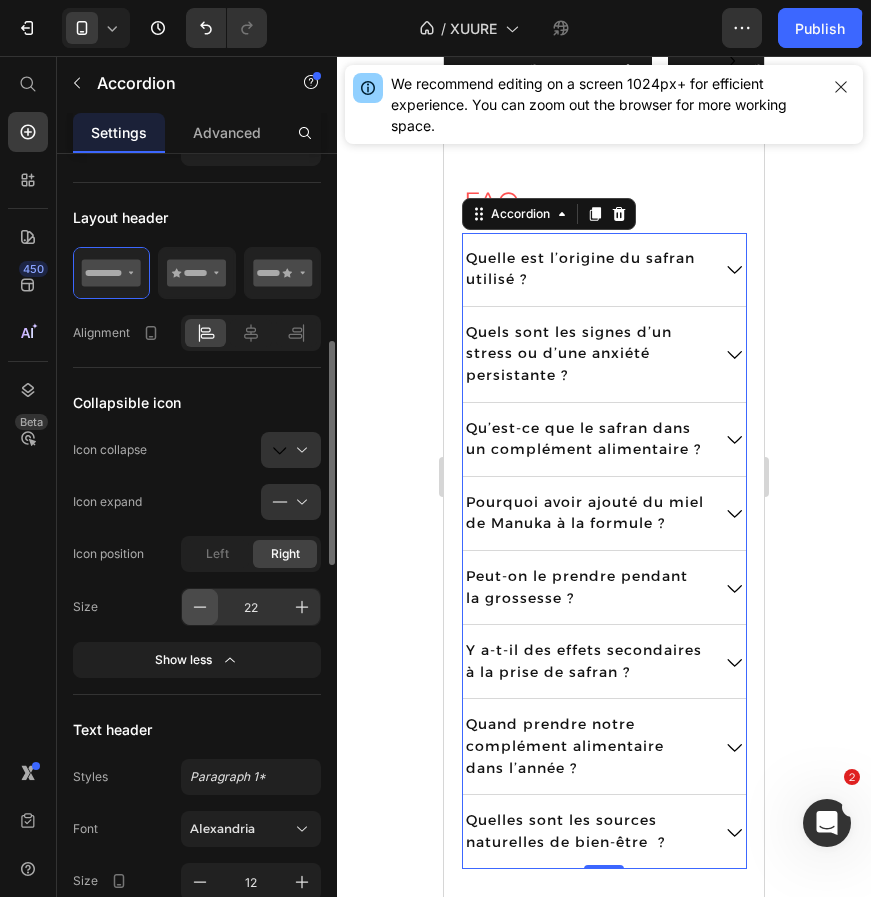 click at bounding box center [200, 607] 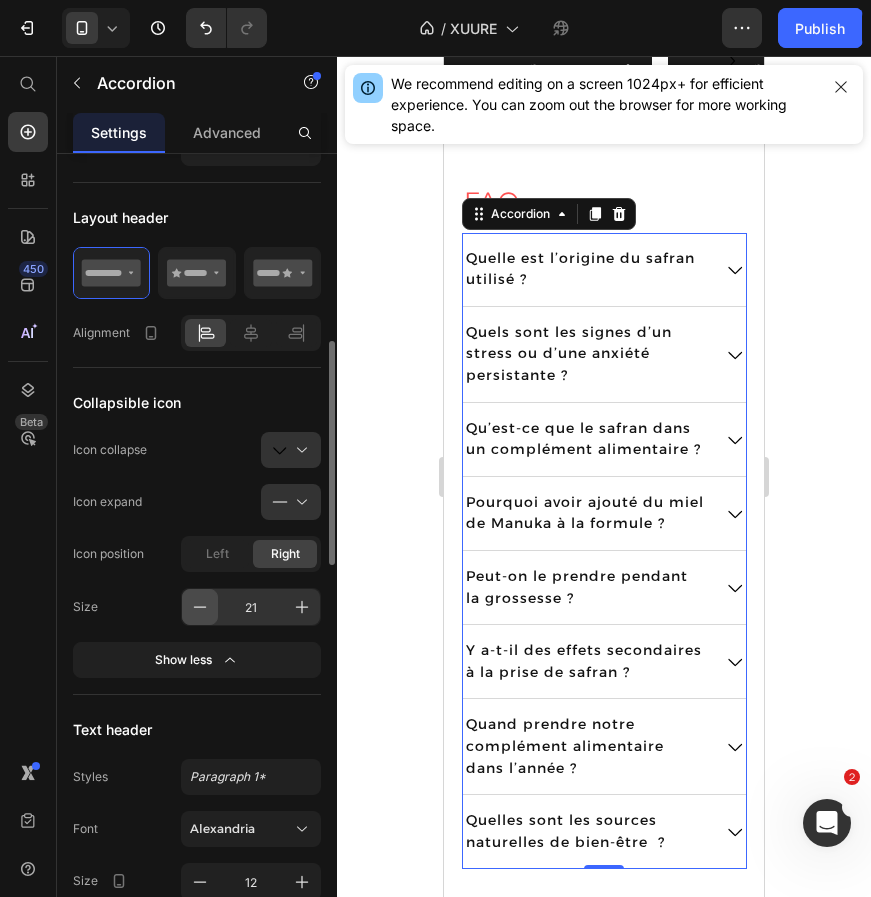 click at bounding box center (200, 607) 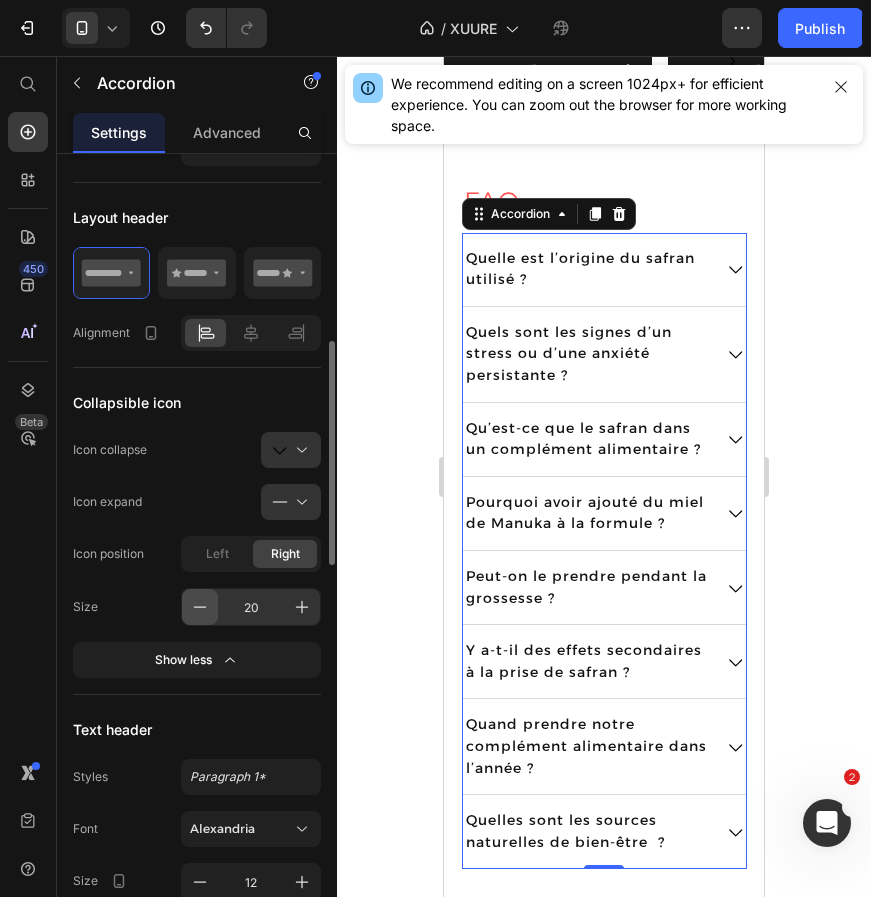 click at bounding box center (200, 607) 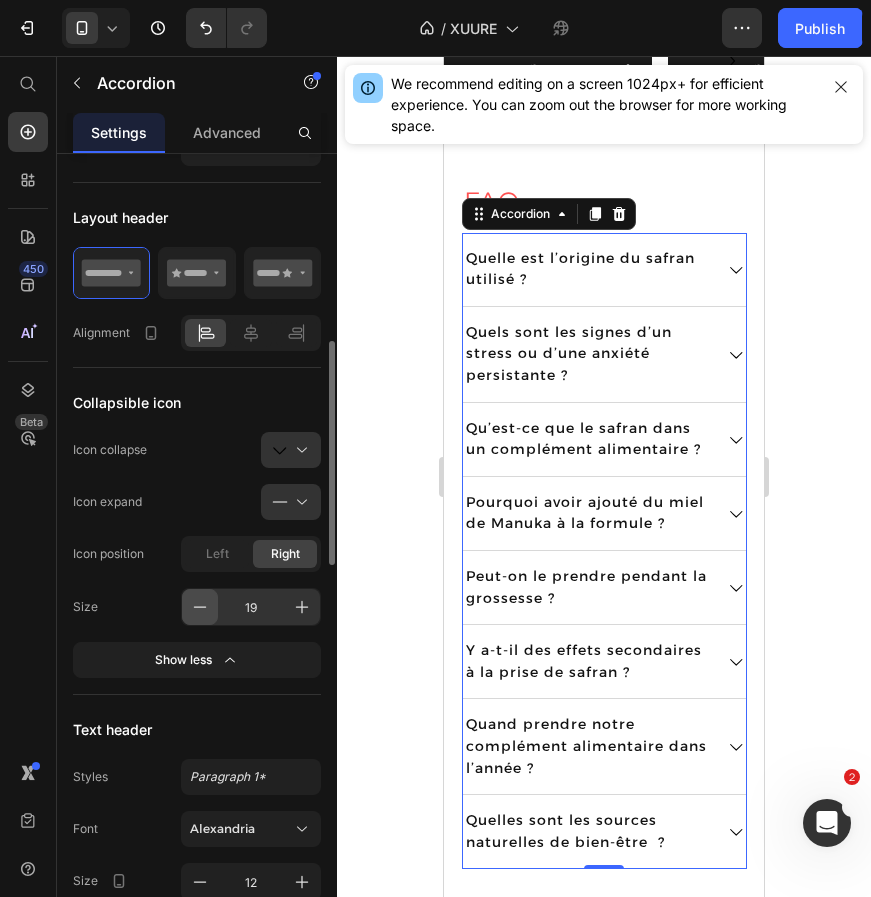 click at bounding box center [200, 607] 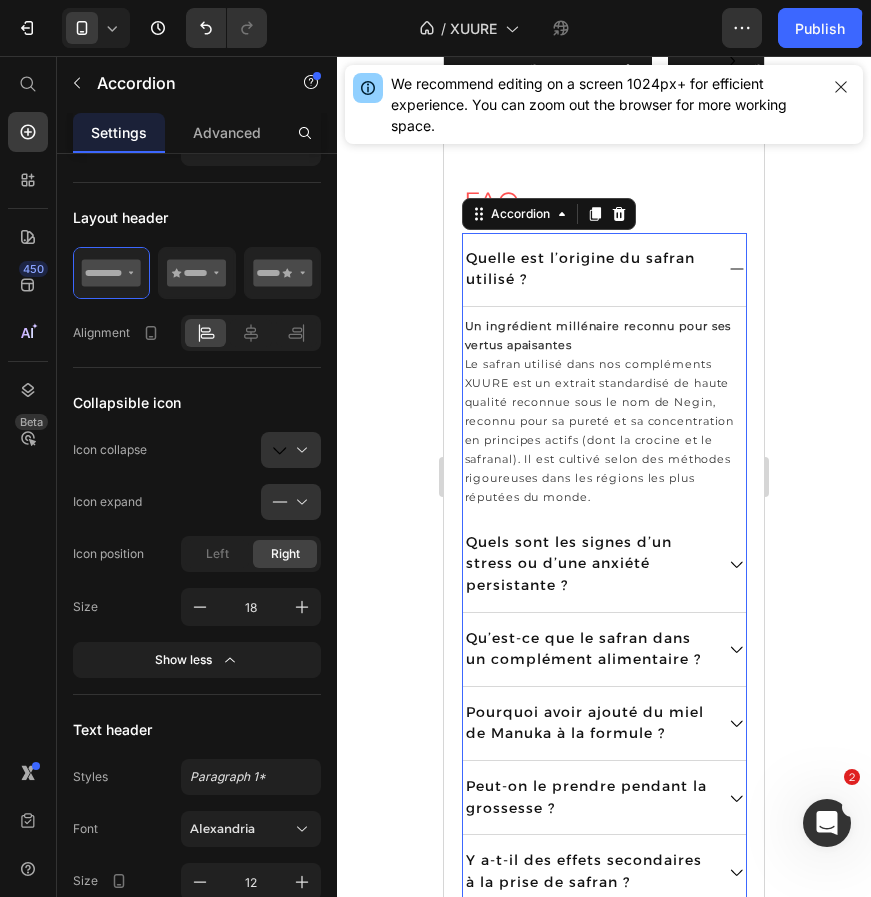click 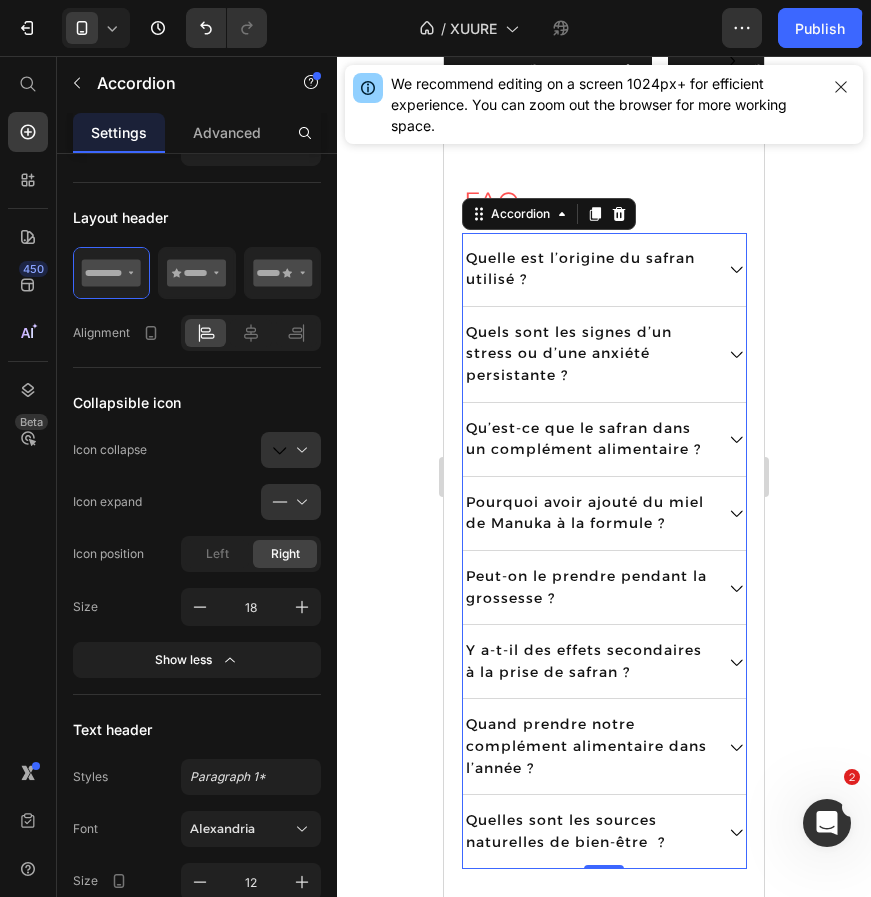 click 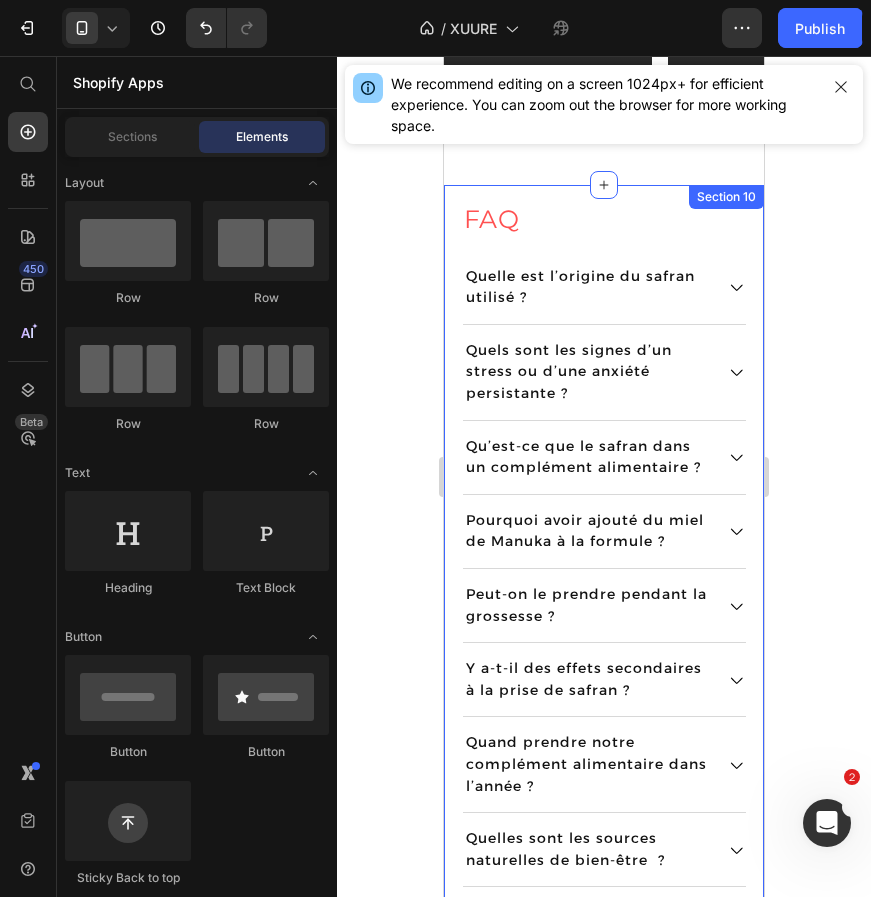 scroll, scrollTop: 3471, scrollLeft: 0, axis: vertical 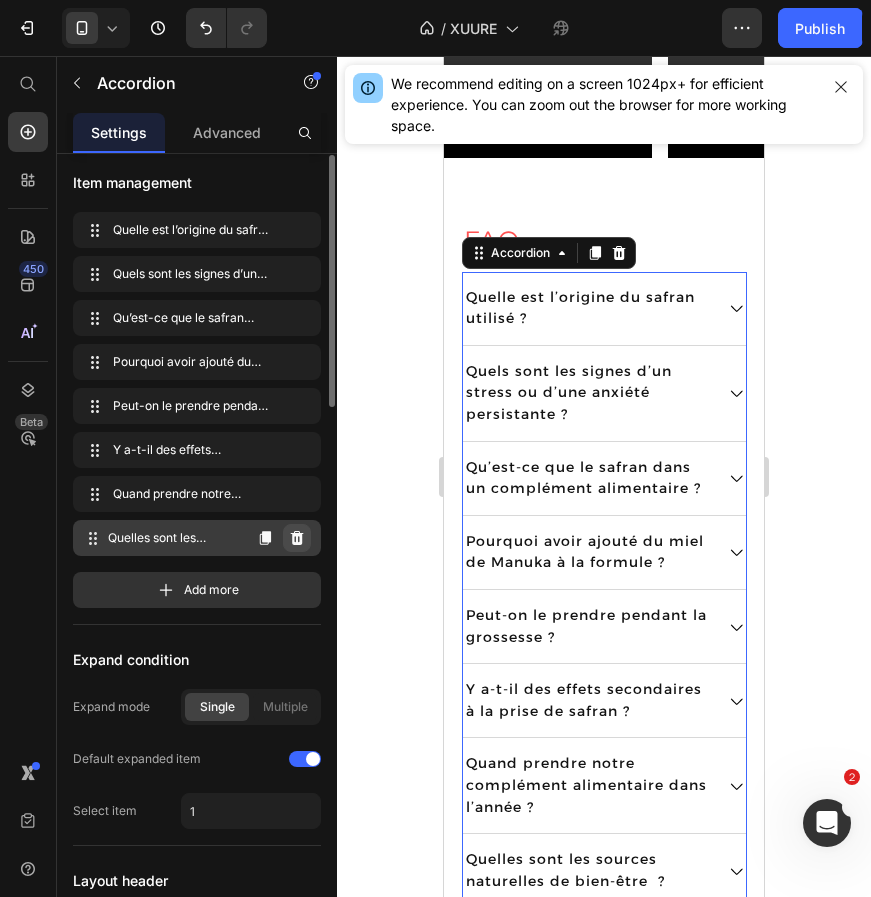 click 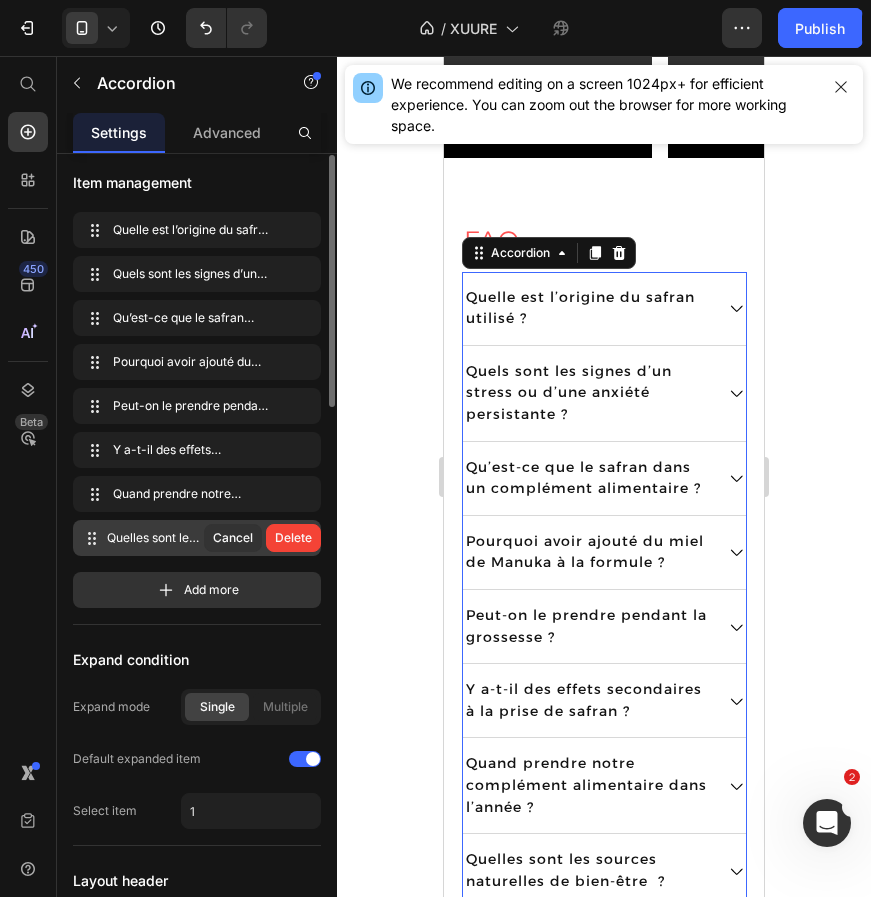 click on "Delete" at bounding box center [293, 538] 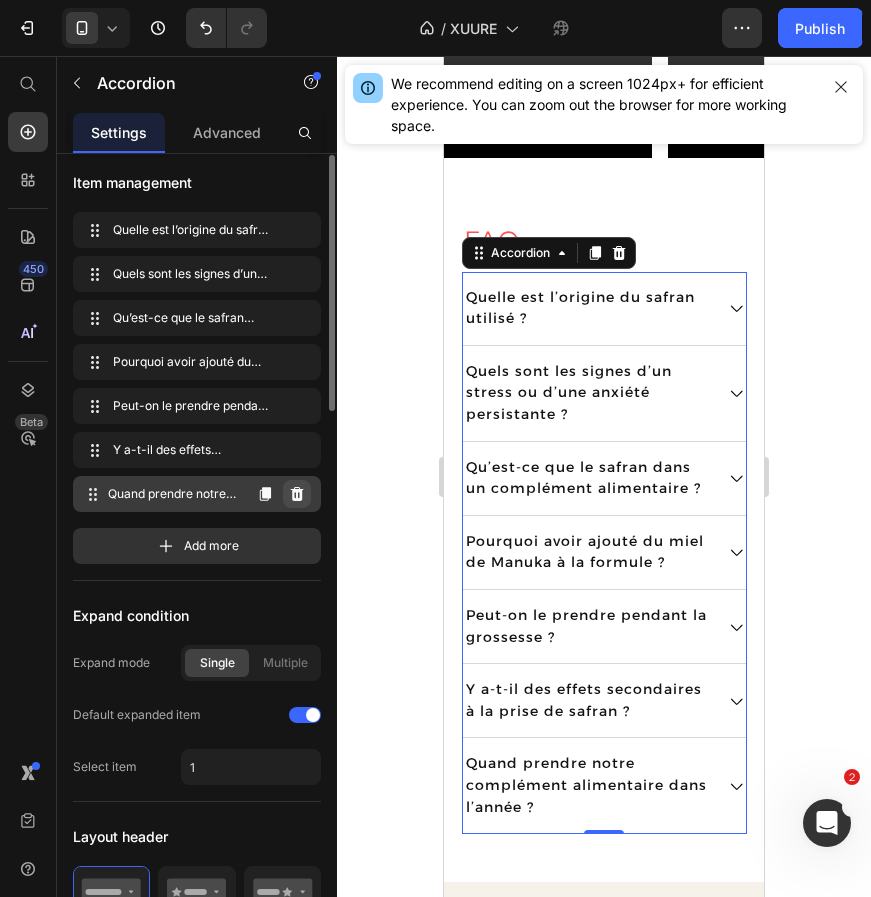 click 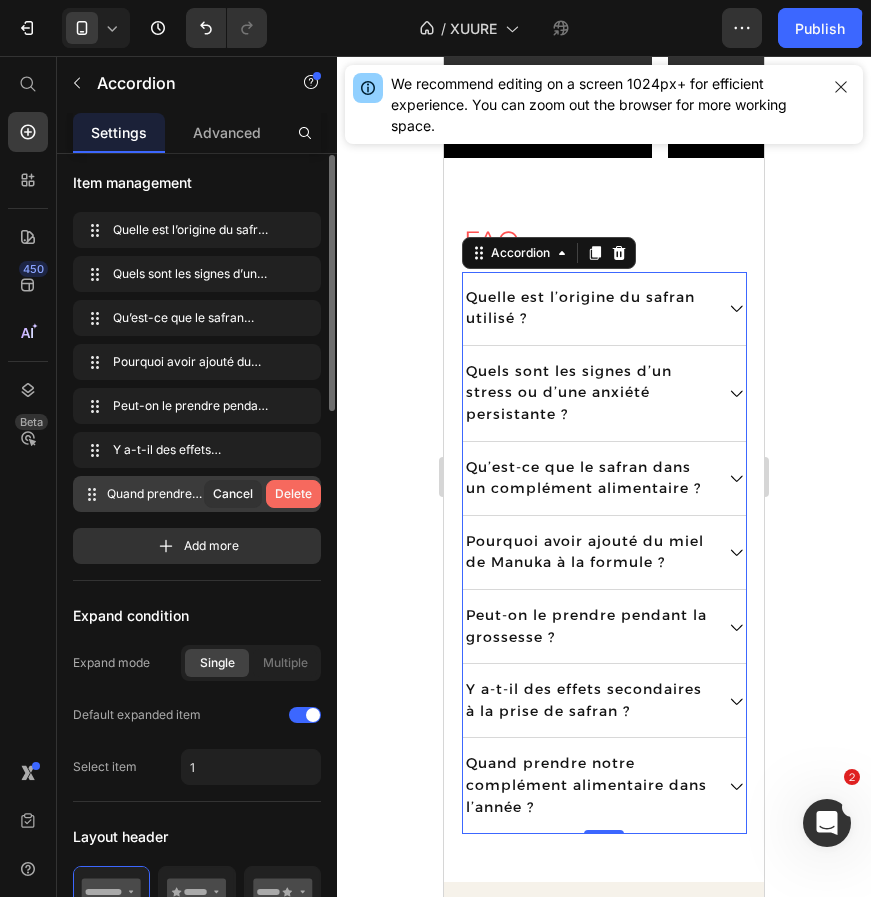 click on "Delete" at bounding box center (293, 494) 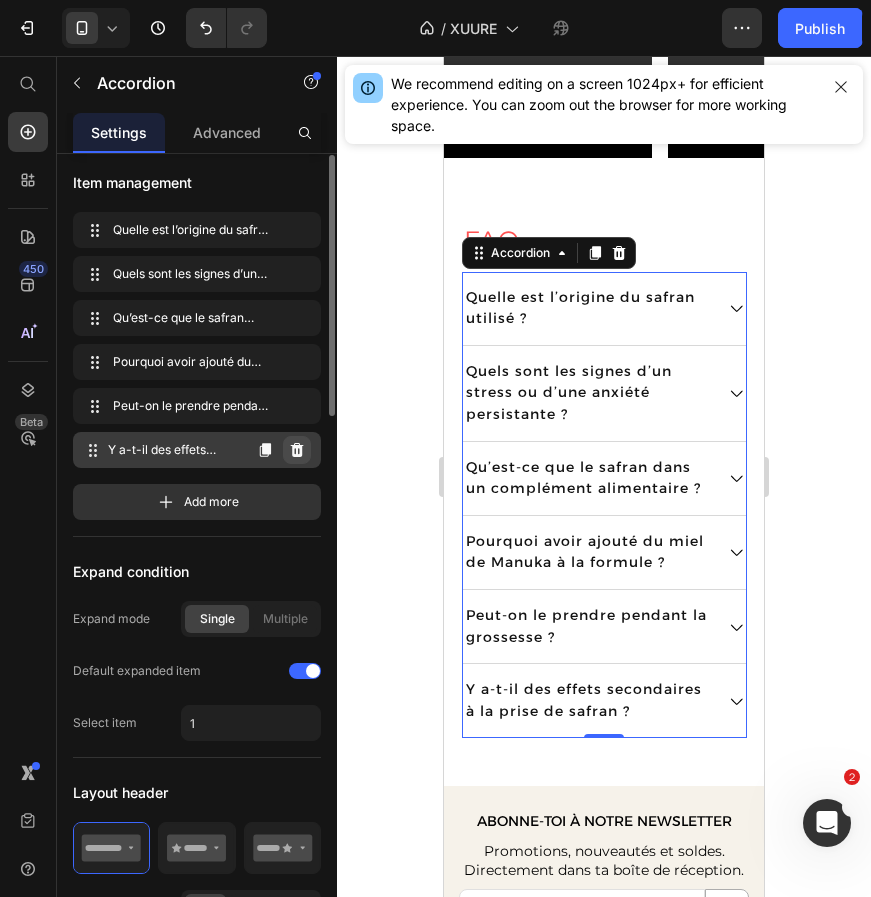 click 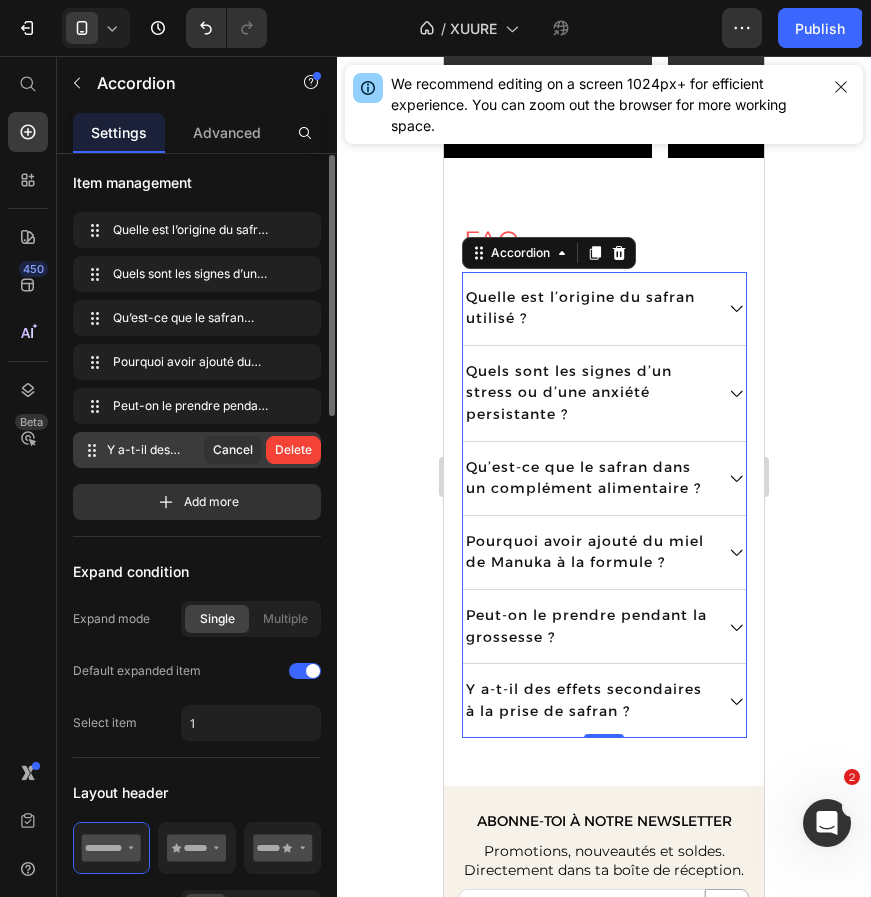 click on "Delete" at bounding box center (293, 450) 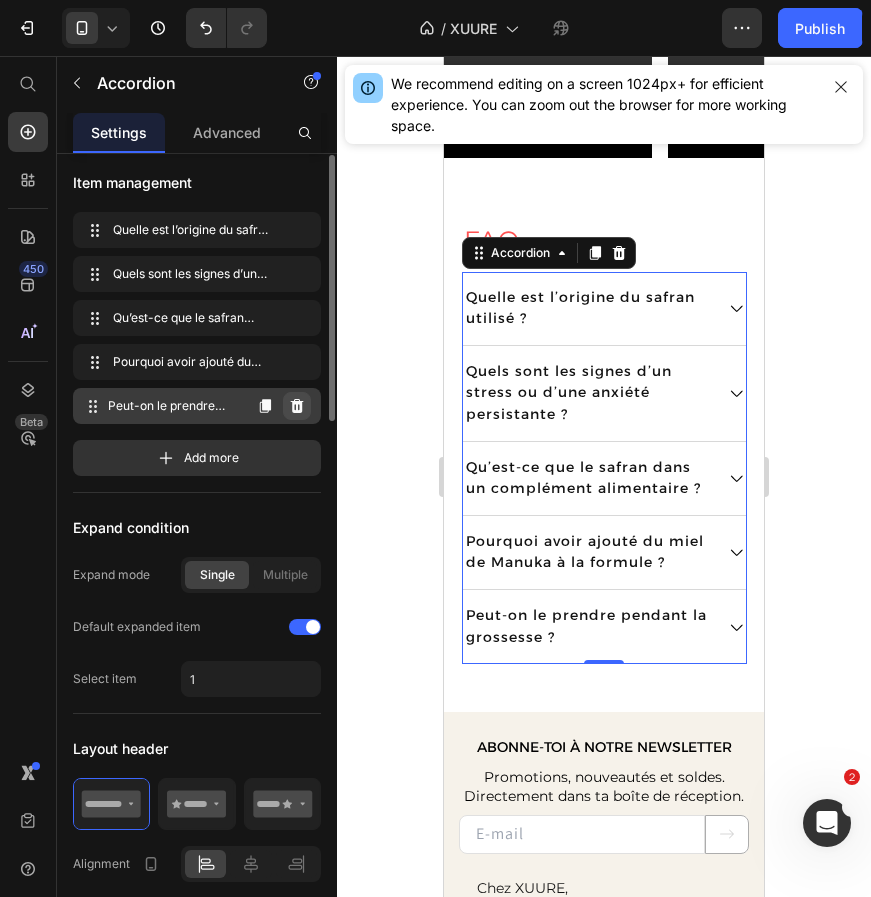 click 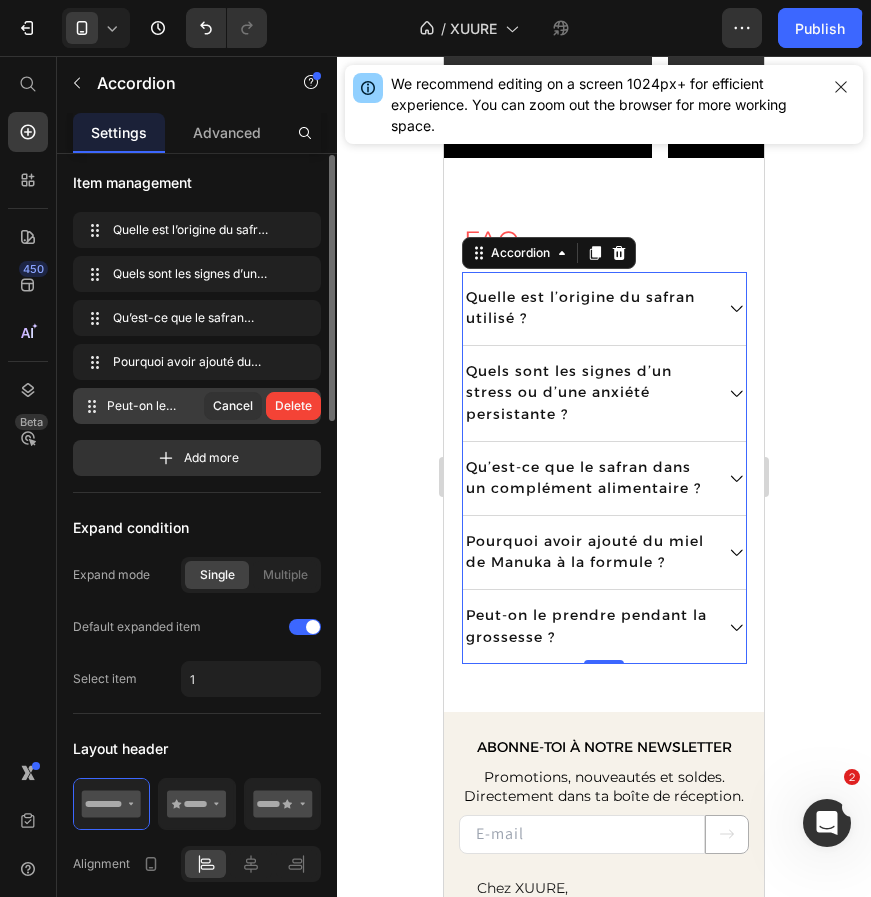 click on "Delete" at bounding box center (293, 406) 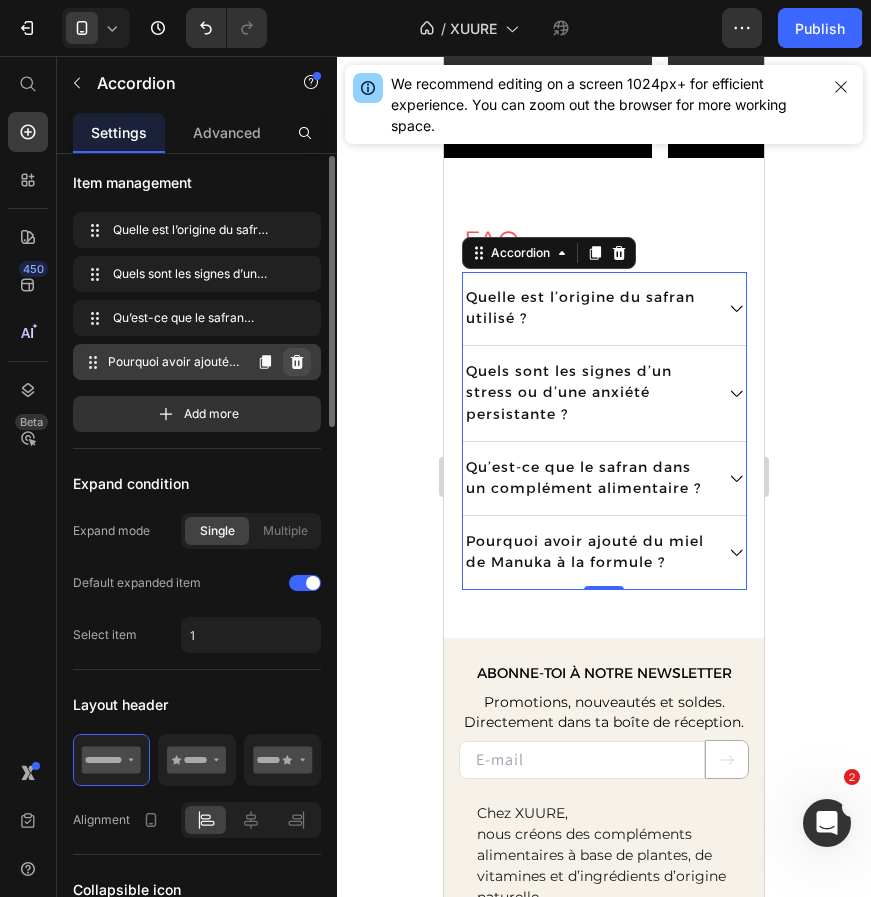 click 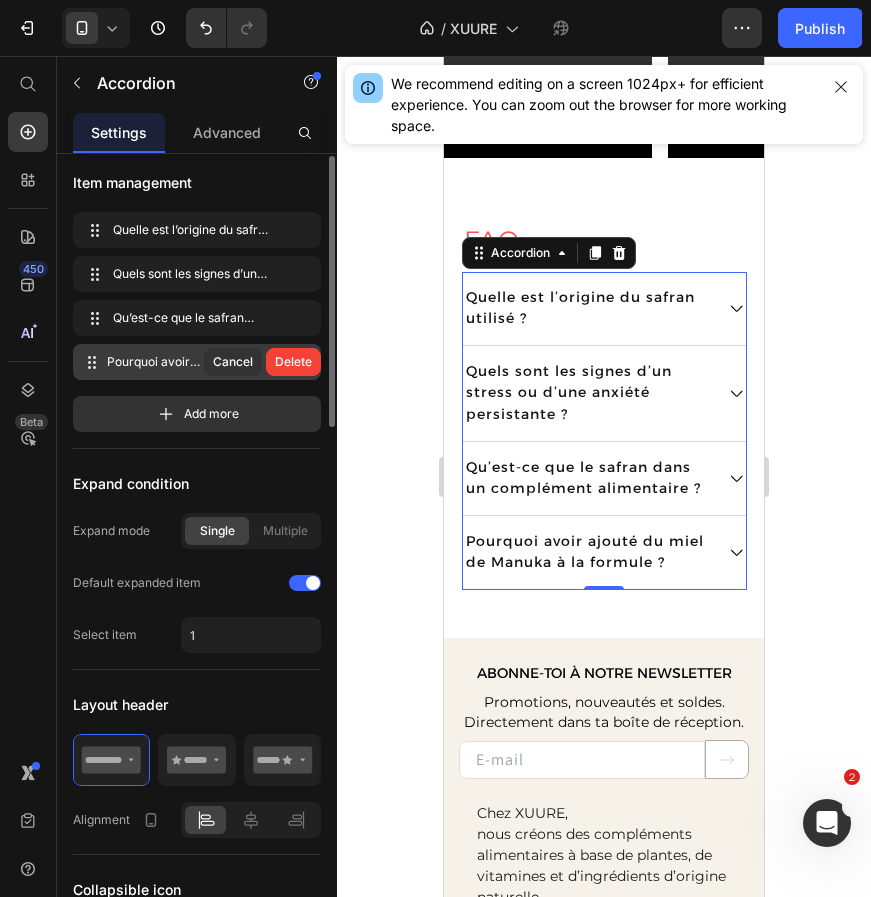 click on "Delete" at bounding box center (293, 362) 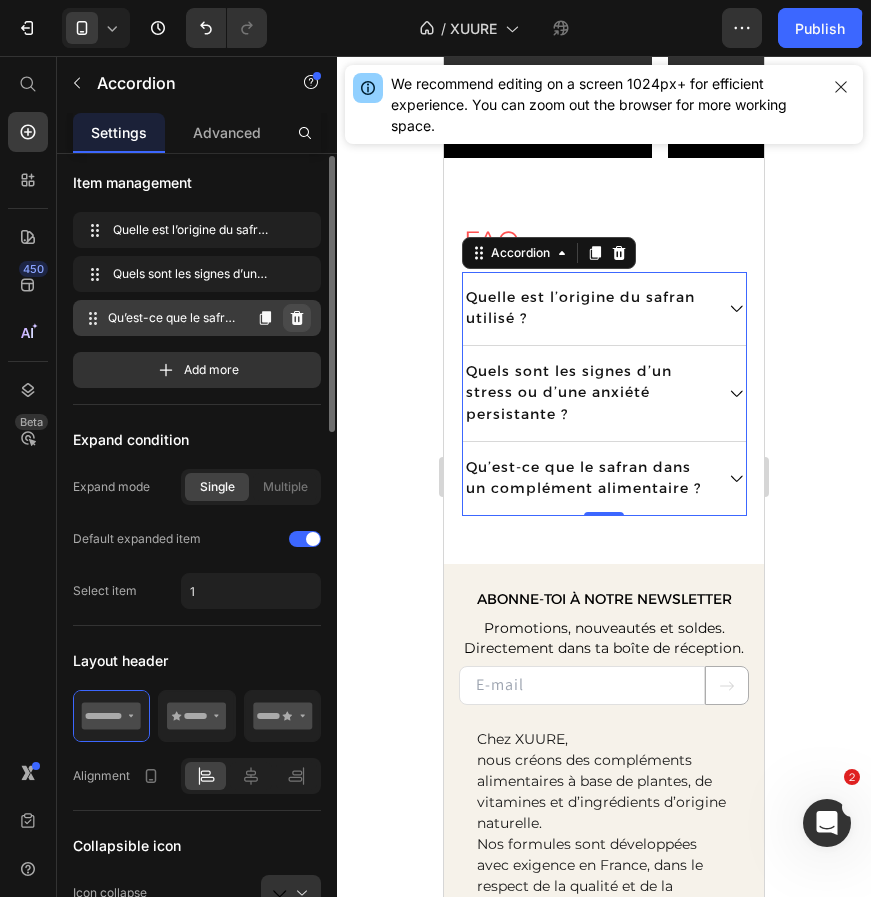 click 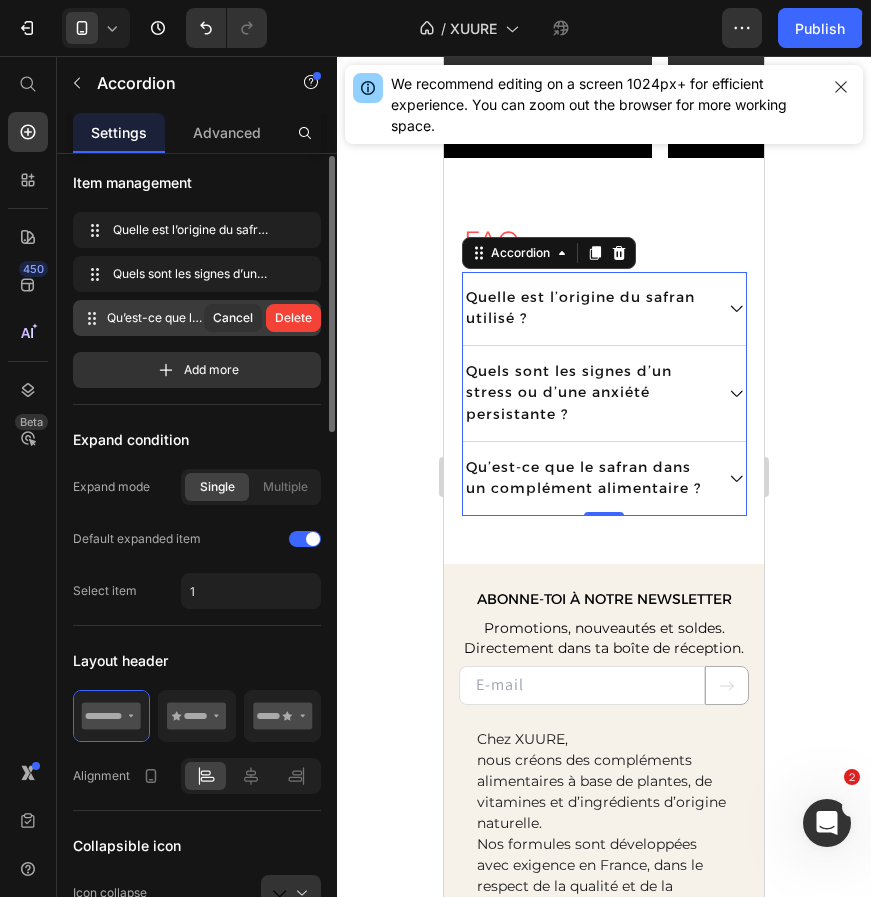 click on "Delete" at bounding box center (293, 318) 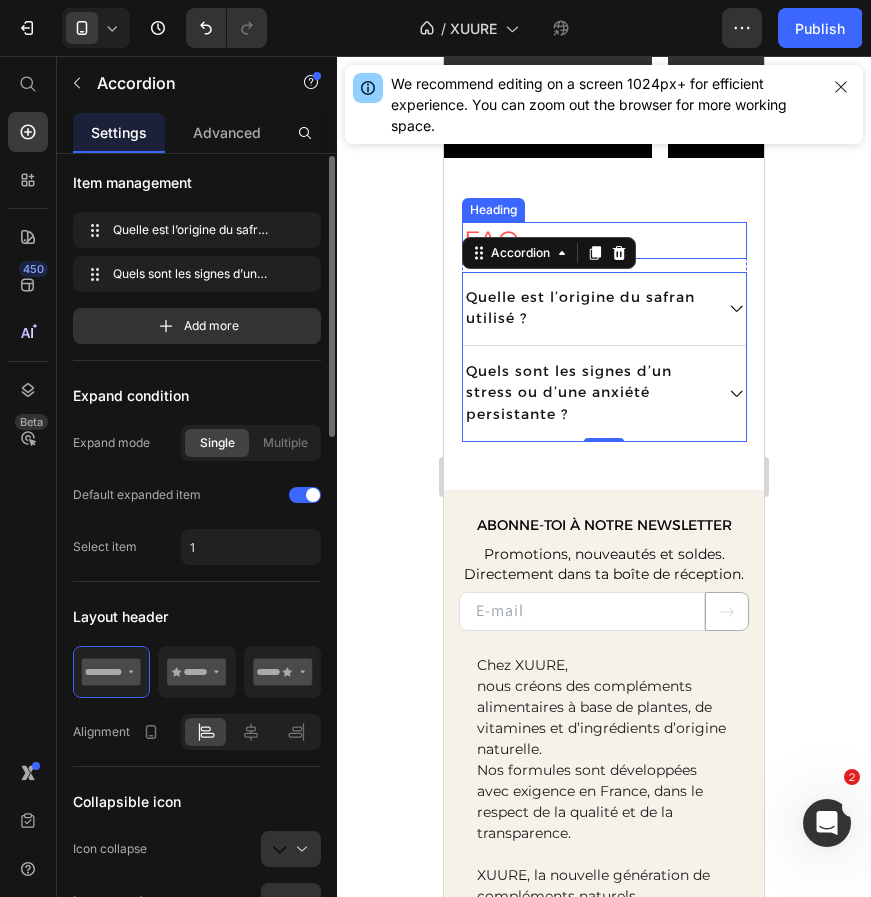 click on "⁠⁠⁠⁠⁠⁠⁠ FAQ" at bounding box center (604, 240) 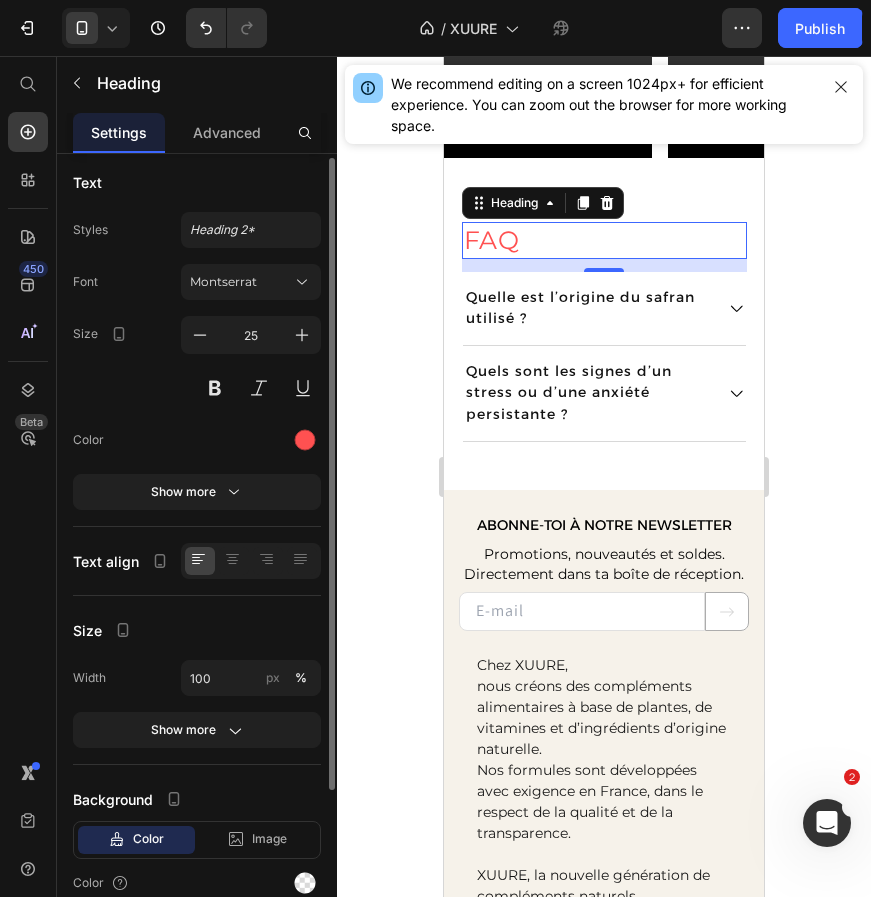 scroll, scrollTop: 0, scrollLeft: 0, axis: both 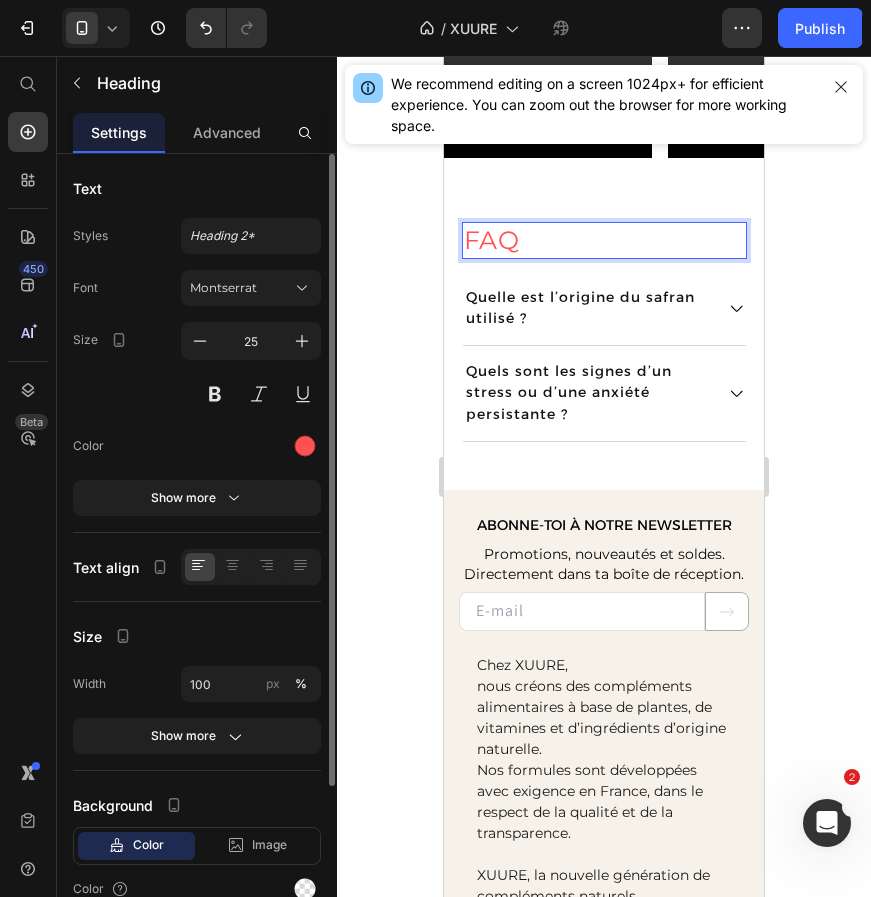 click on "FAQ" at bounding box center [604, 240] 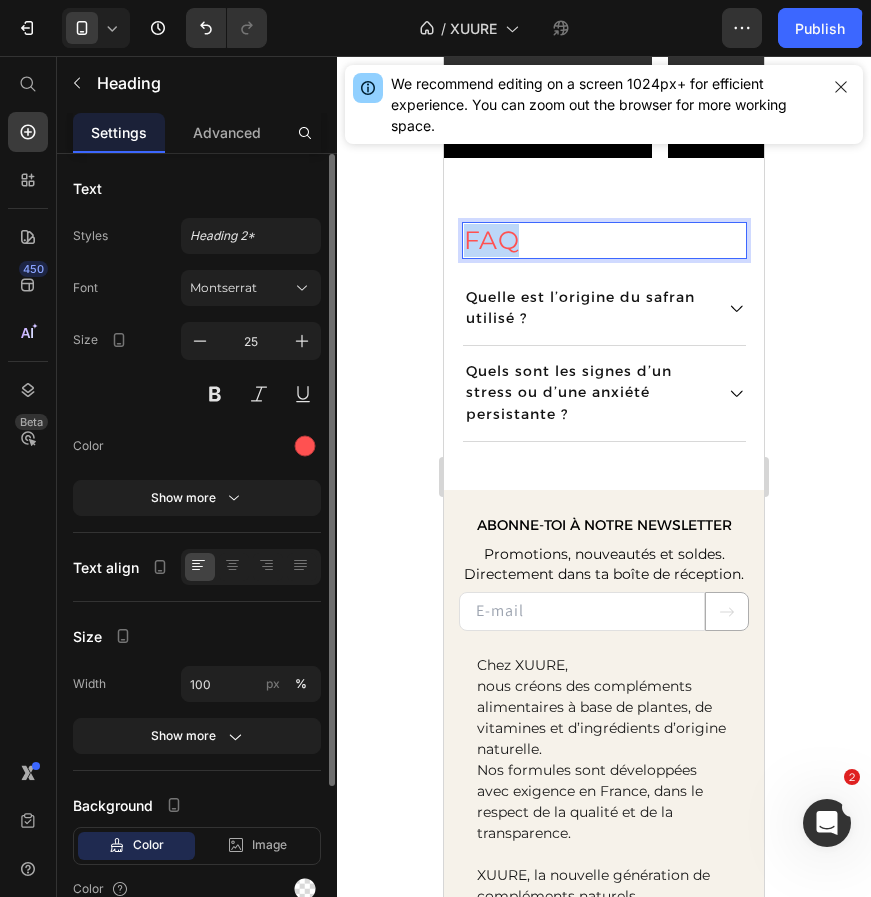 click on "FAQ" at bounding box center [604, 240] 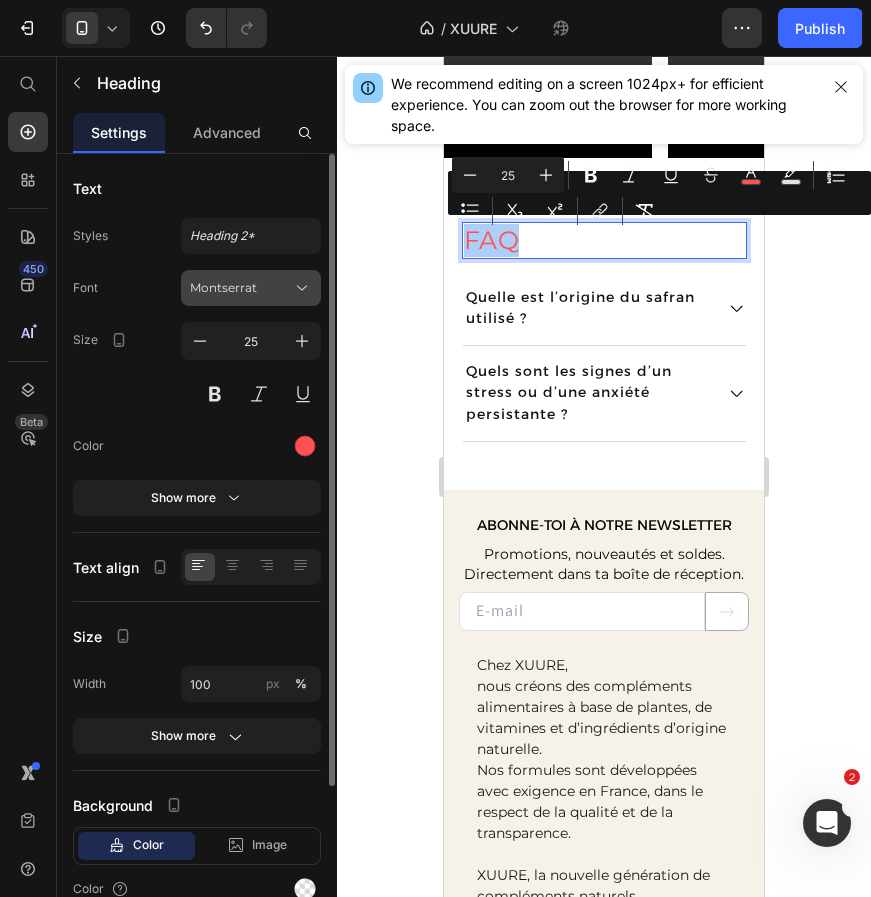 click on "Montserrat" at bounding box center (241, 288) 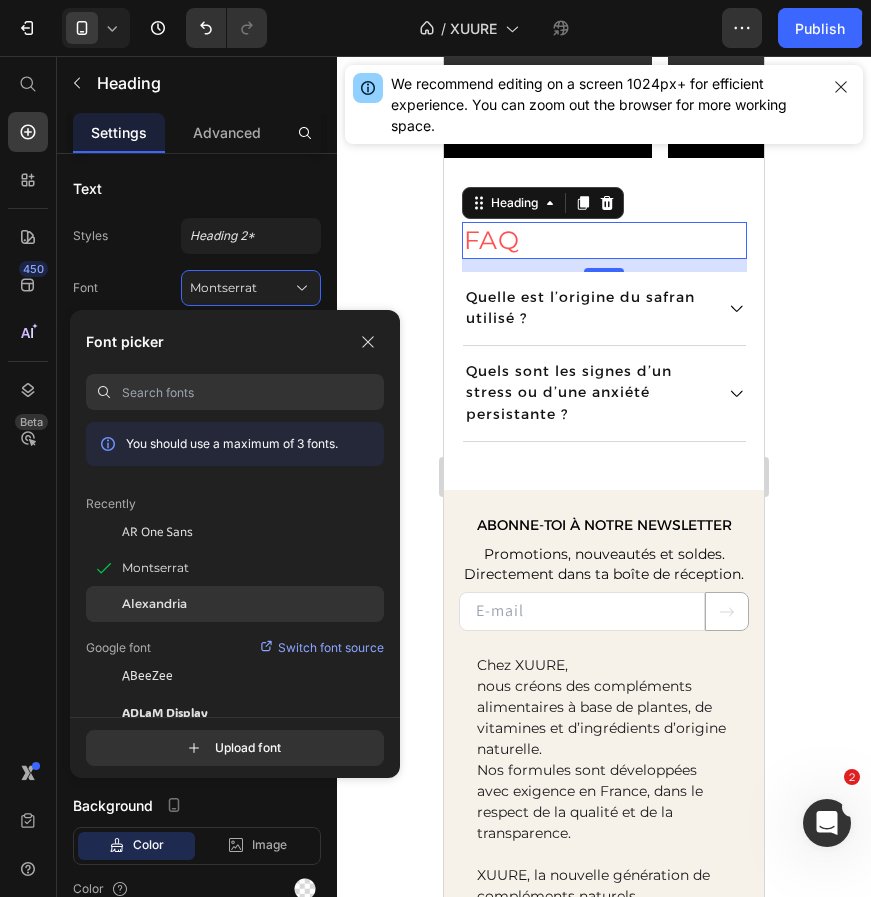 click on "Alexandria" at bounding box center (154, 604) 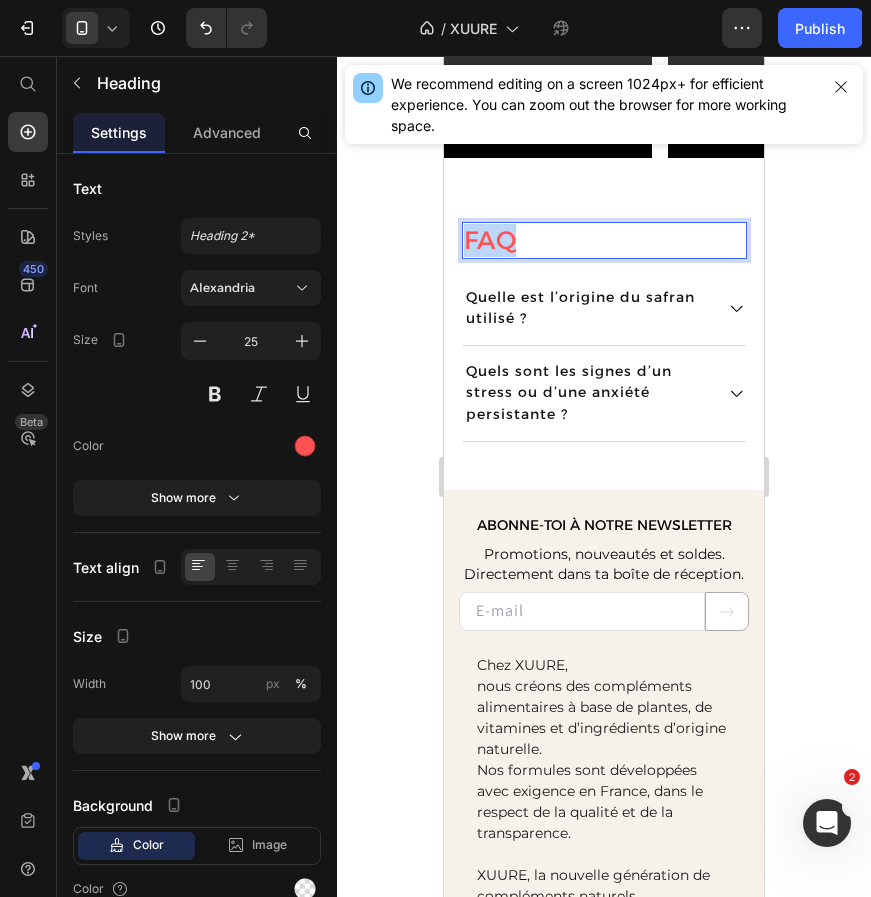 click on "FAQ" at bounding box center [490, 240] 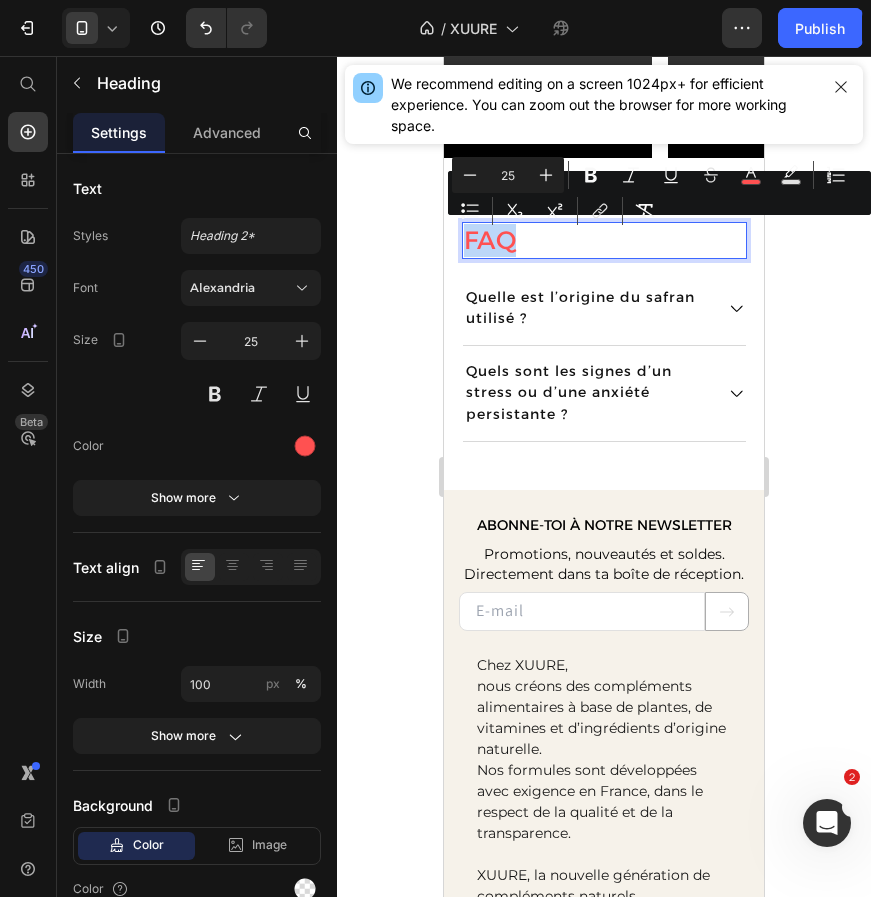 click on "FAQ" at bounding box center [490, 240] 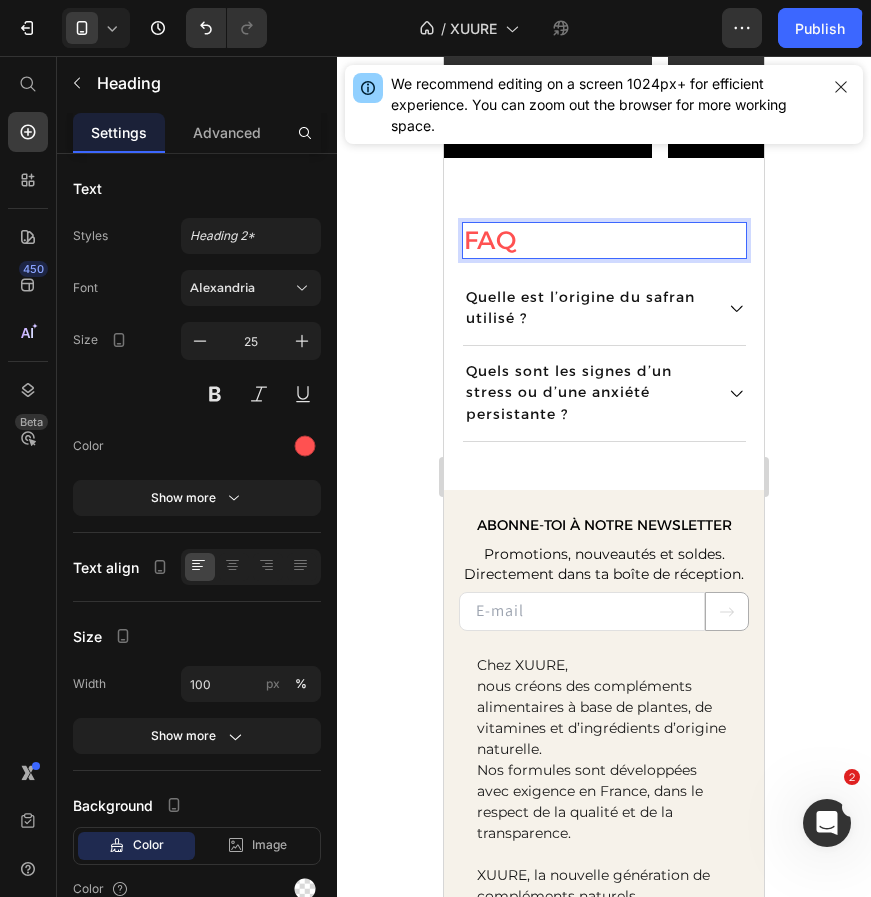 click on "FAQ" at bounding box center [490, 240] 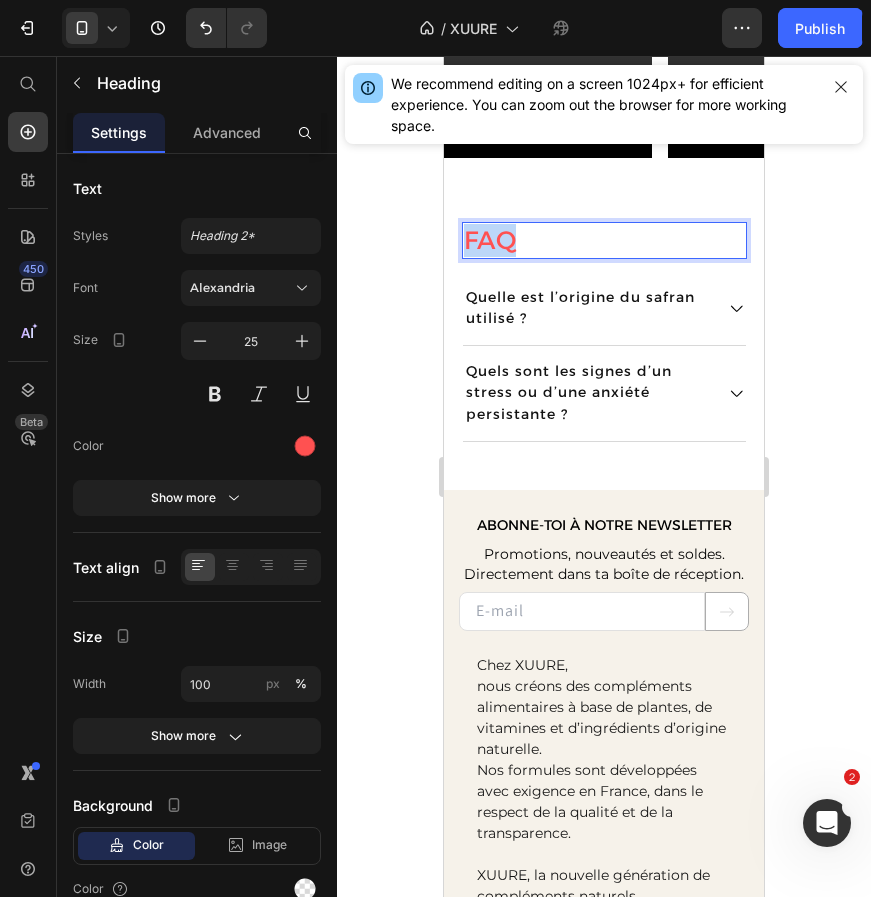 click on "FAQ" at bounding box center (490, 240) 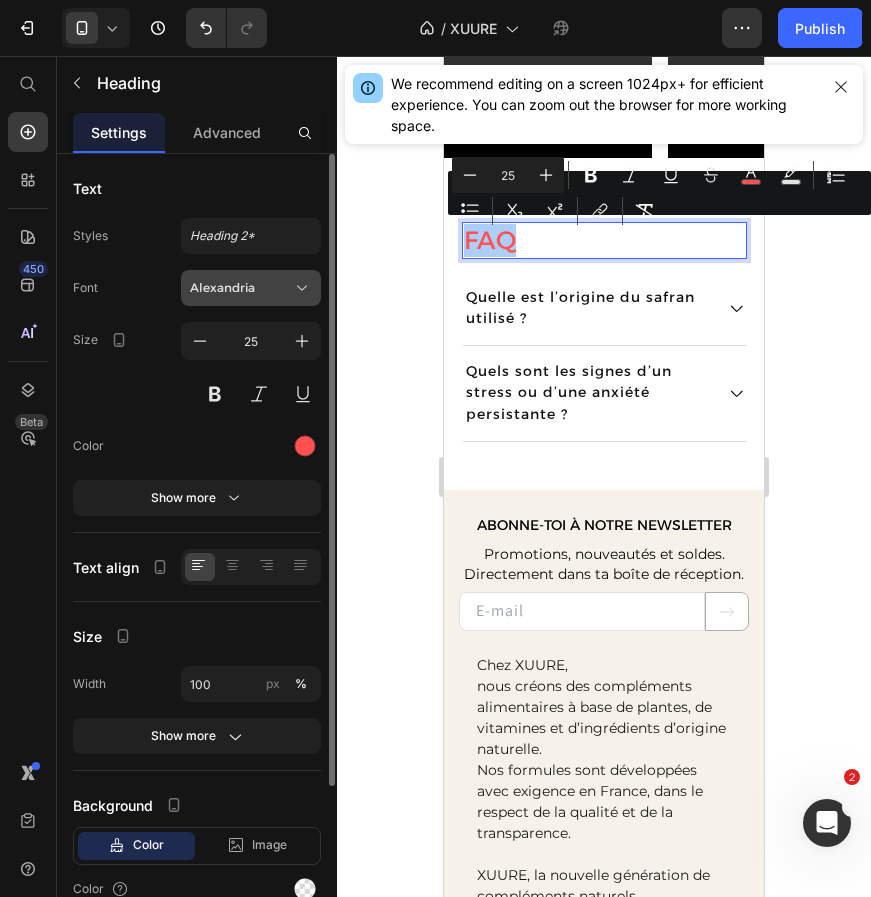 click on "Alexandria" at bounding box center [251, 288] 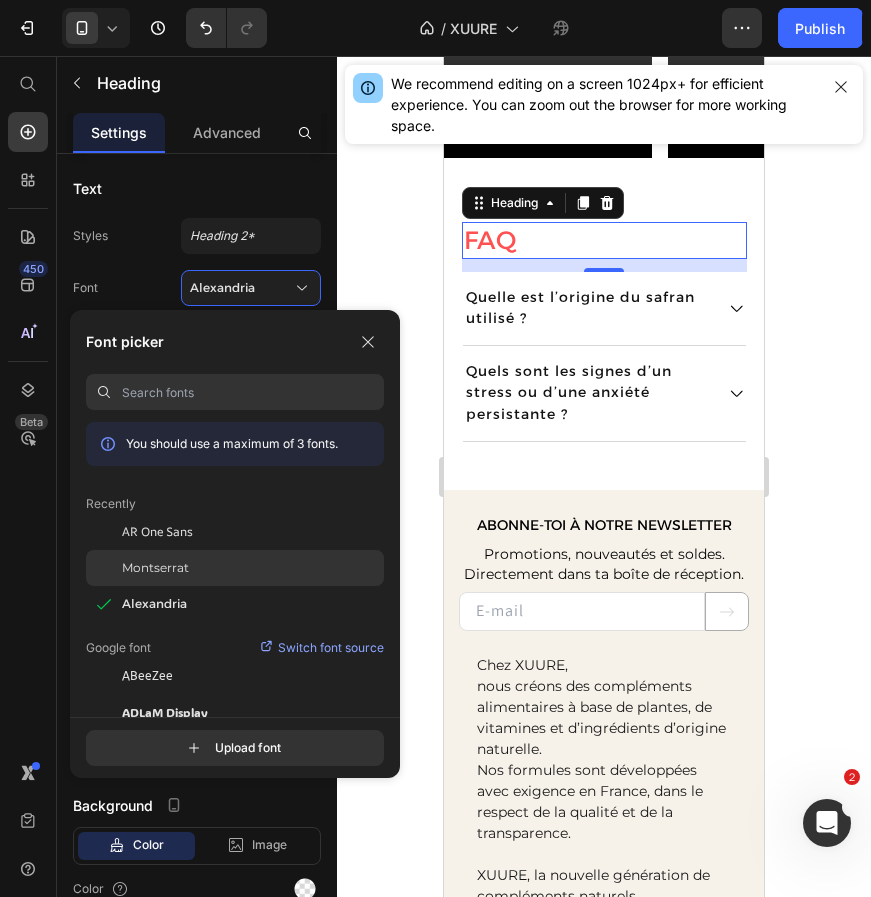 click on "Montserrat" at bounding box center [155, 568] 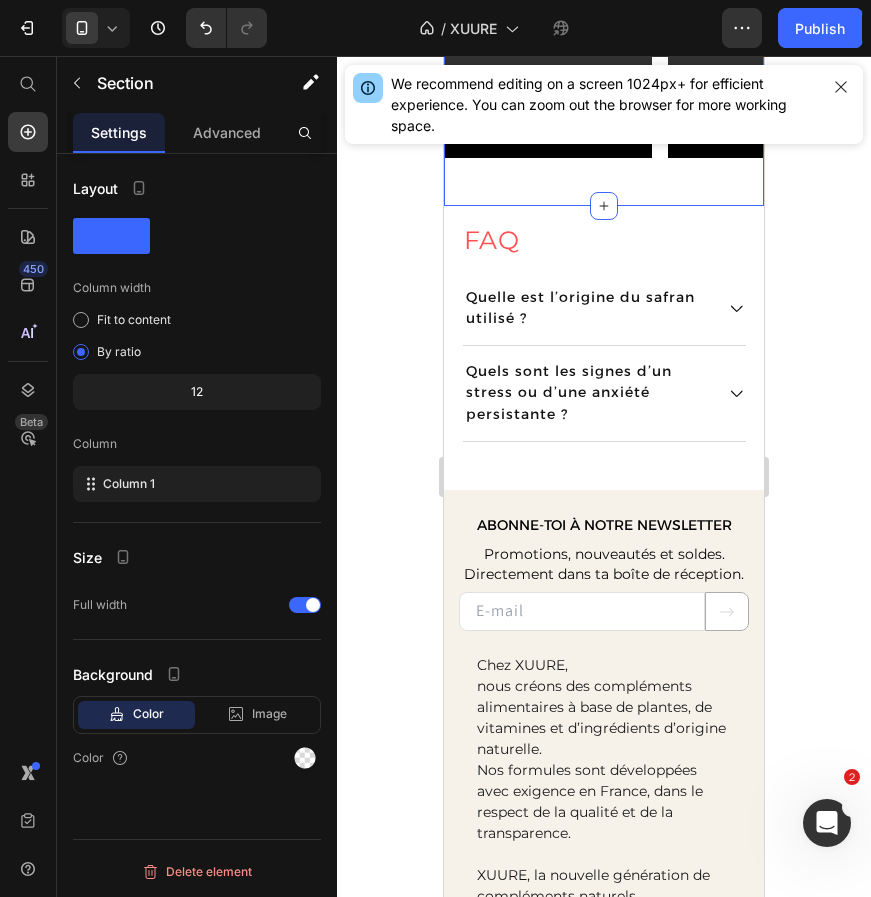 click on "Découvrez comment XUURE change leur vie Heading
Video Video
Carousel Row Section 9" at bounding box center [604, 43] 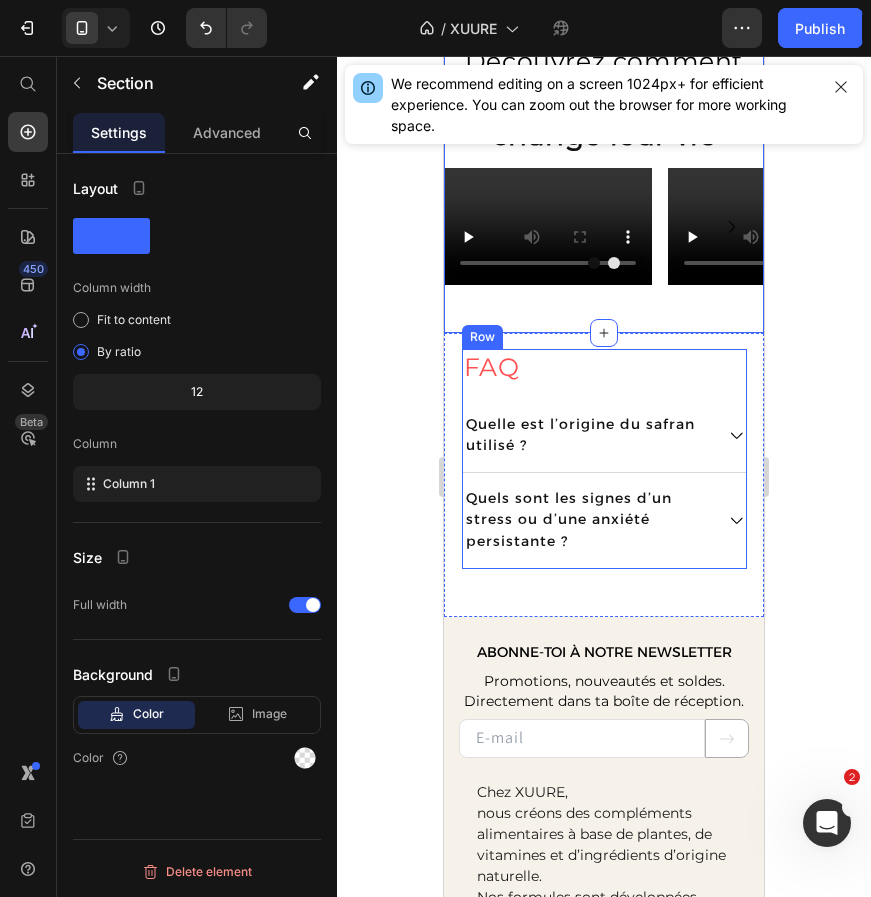 scroll, scrollTop: 3346, scrollLeft: 0, axis: vertical 